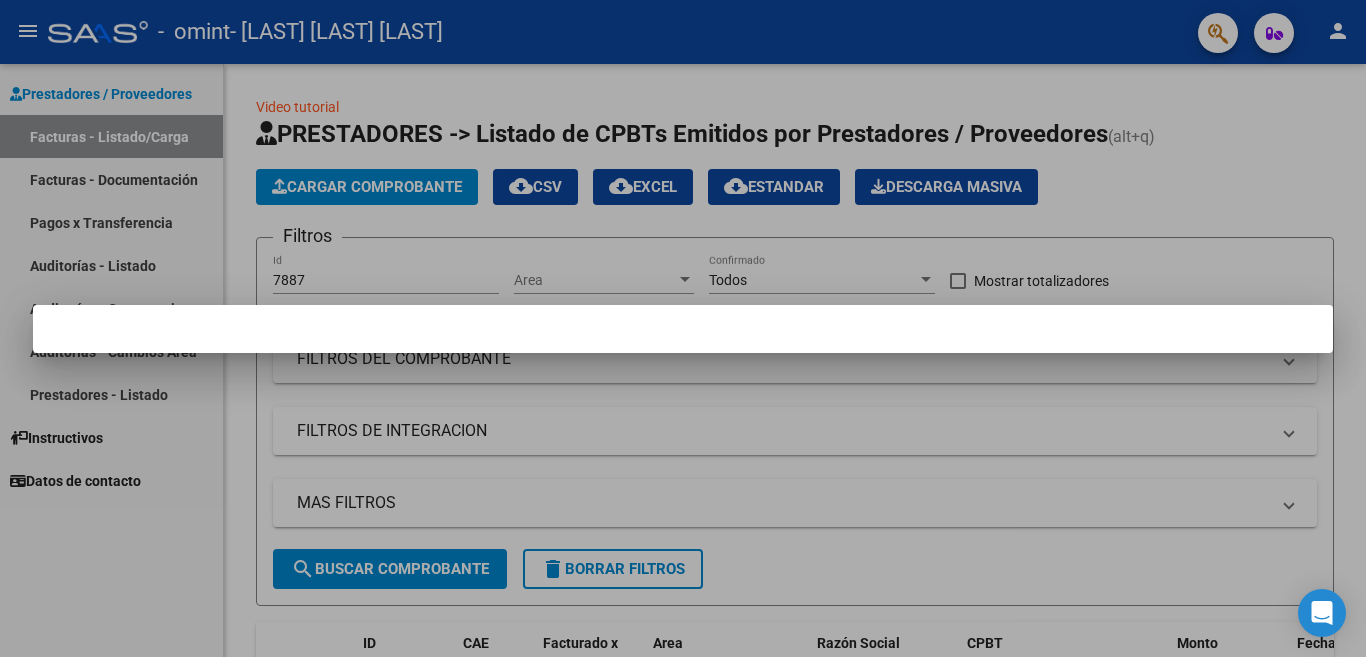 scroll, scrollTop: 0, scrollLeft: 0, axis: both 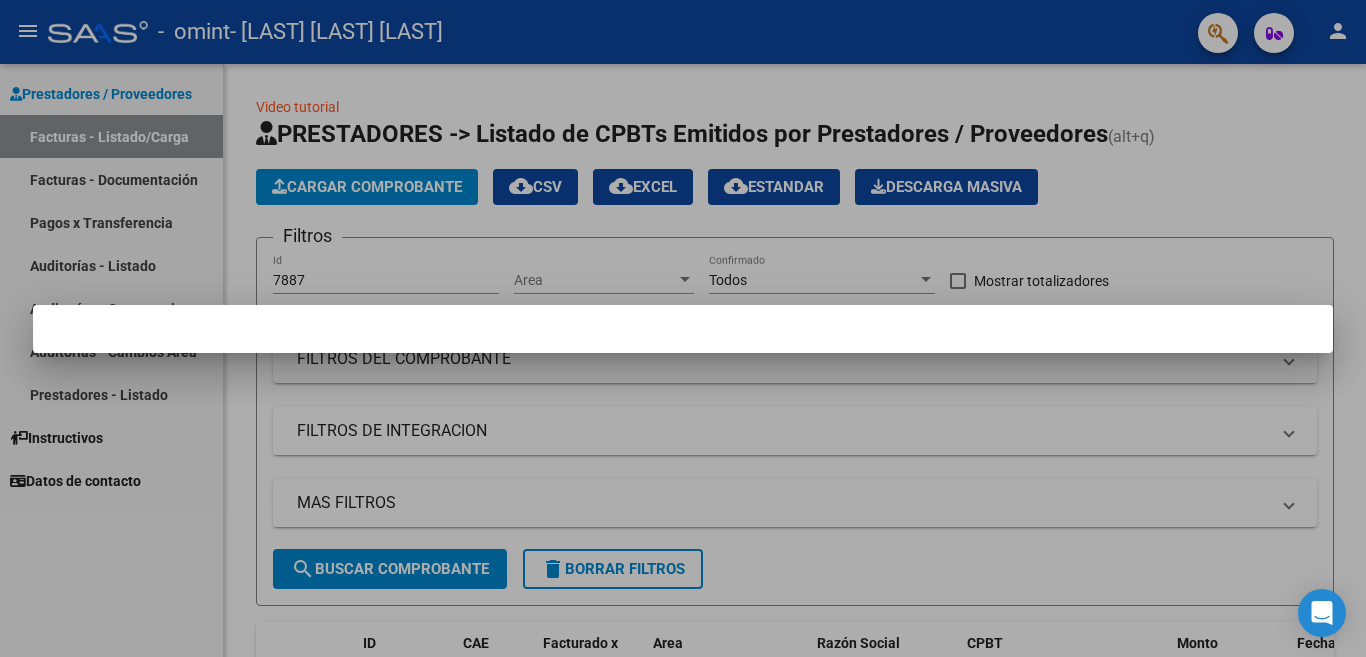 click at bounding box center (683, 328) 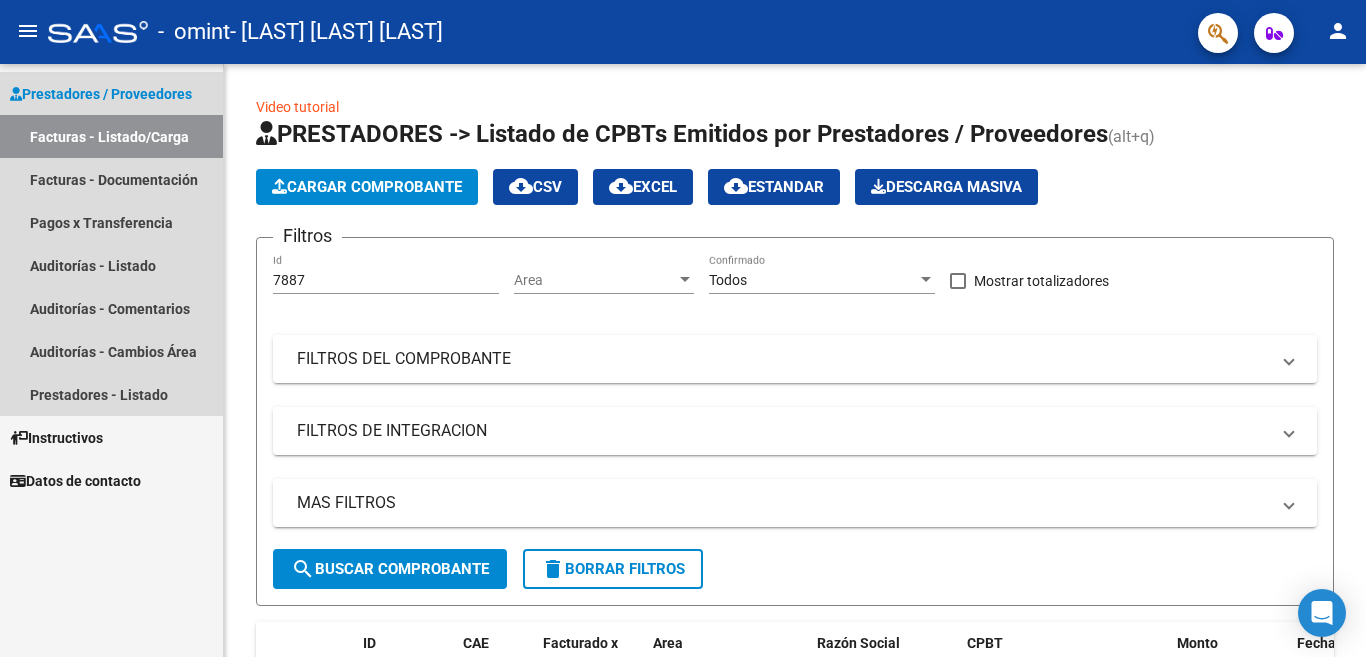 click on "Facturas - Listado/Carga" at bounding box center (111, 136) 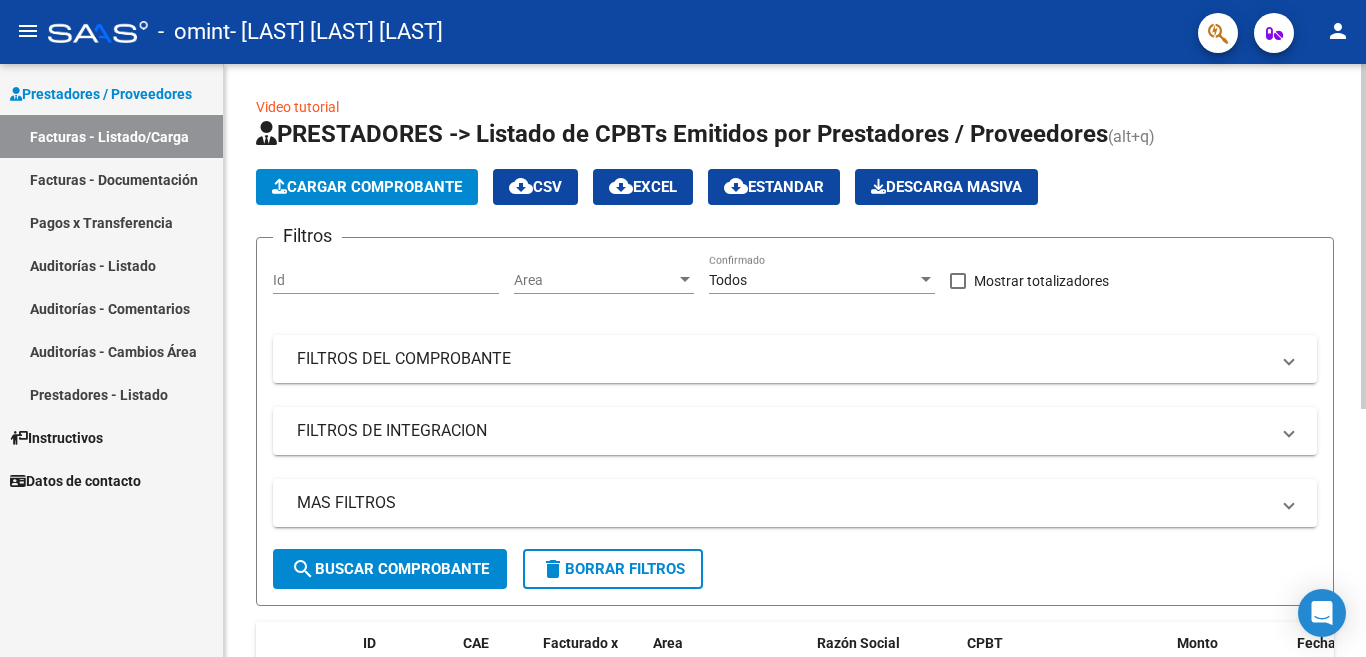 click on "Cargar Comprobante" 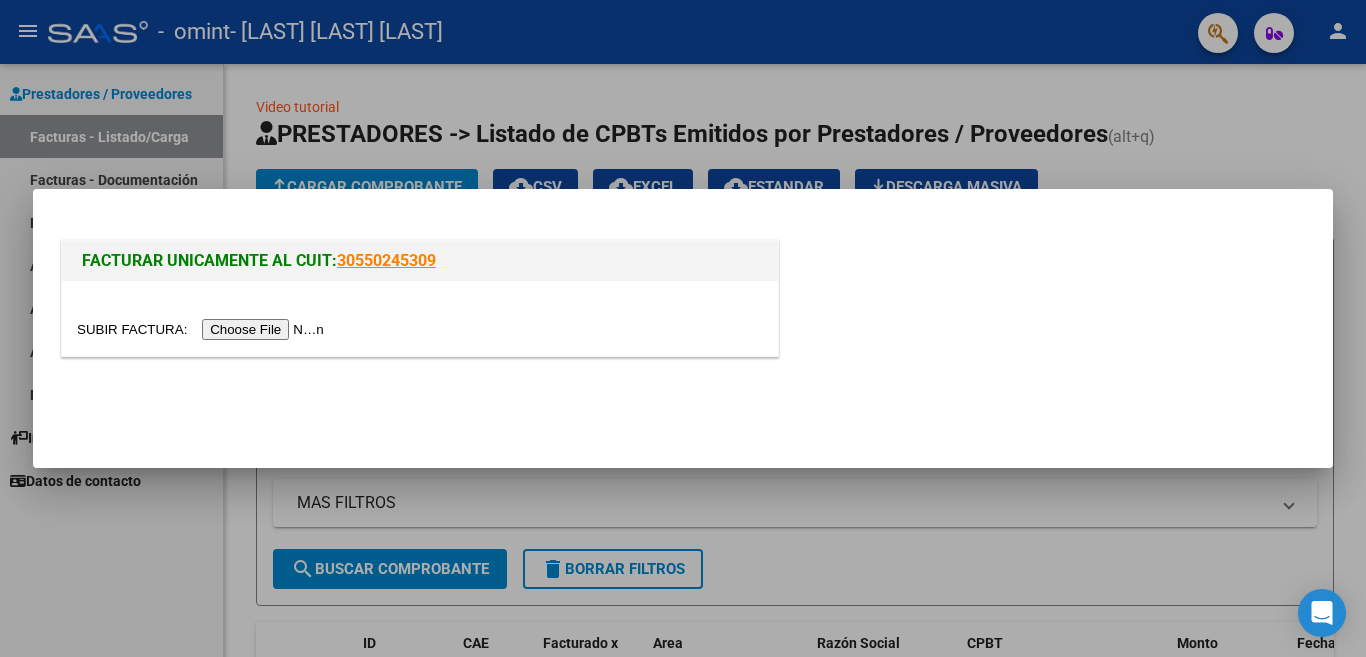 click at bounding box center [203, 329] 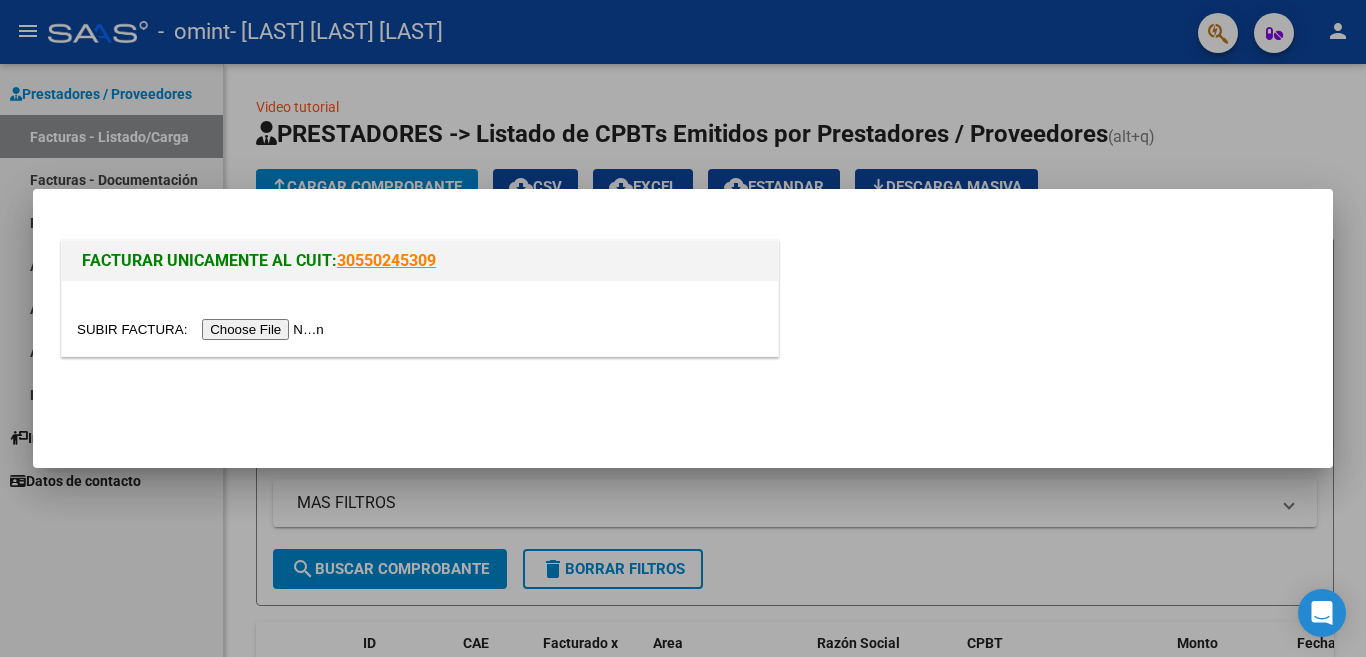 click at bounding box center (203, 329) 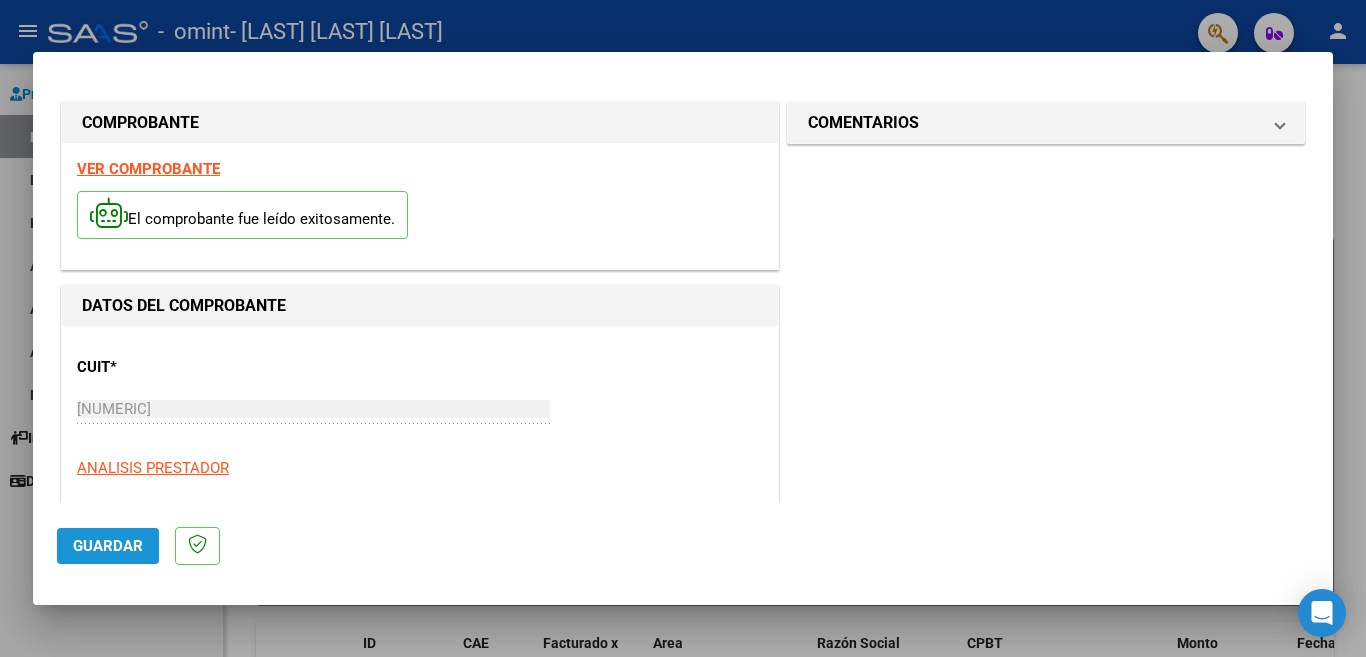 click on "Guardar" 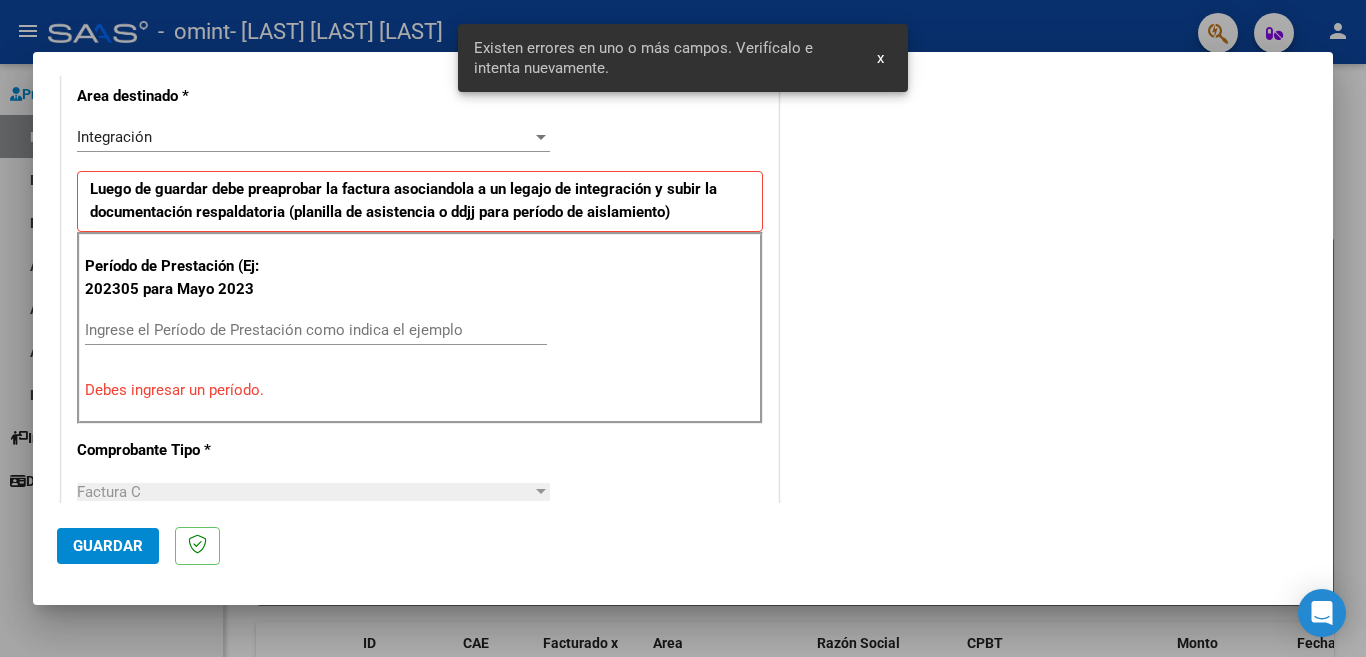 scroll, scrollTop: 445, scrollLeft: 0, axis: vertical 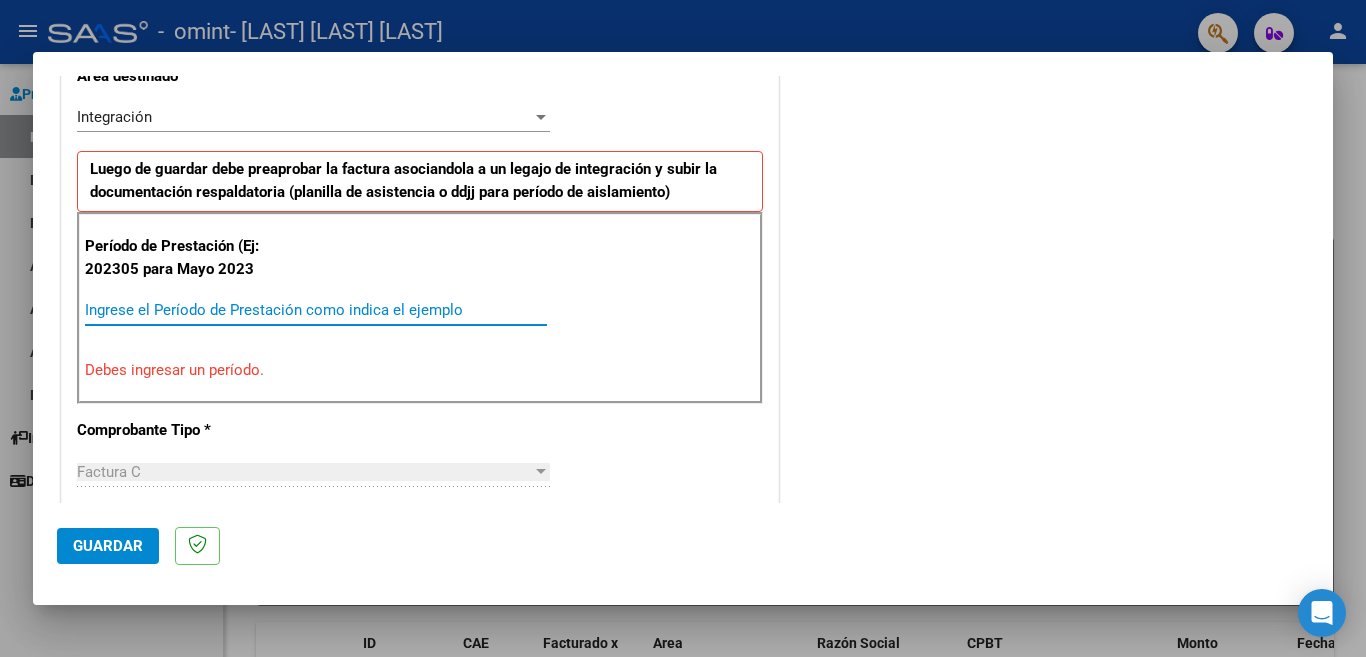 click on "Ingrese el Período de Prestación como indica el ejemplo" at bounding box center (316, 310) 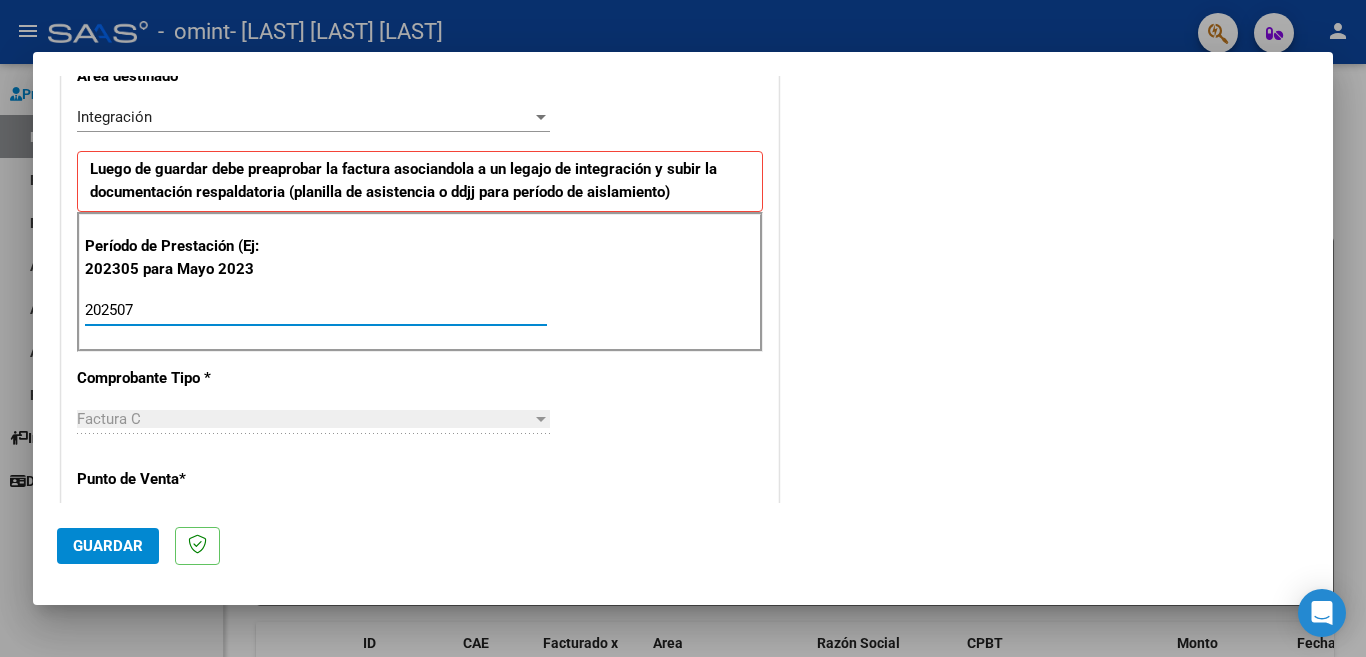 type on "202507" 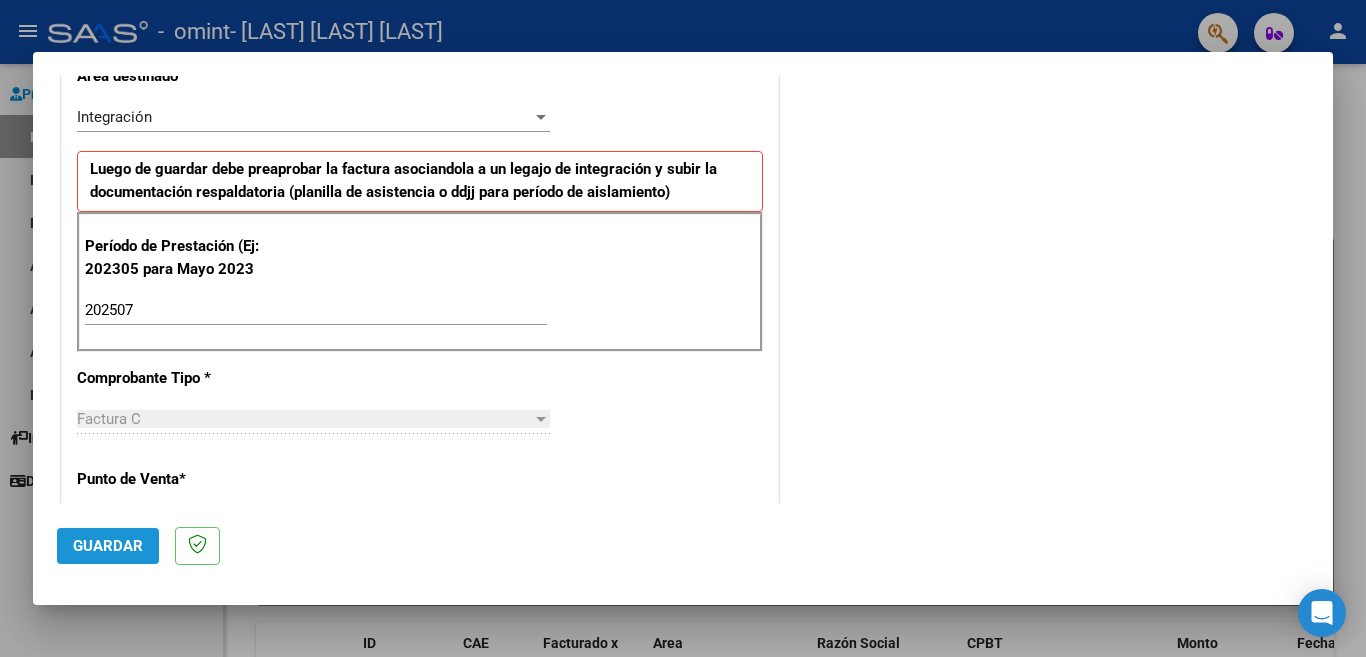click on "Guardar" 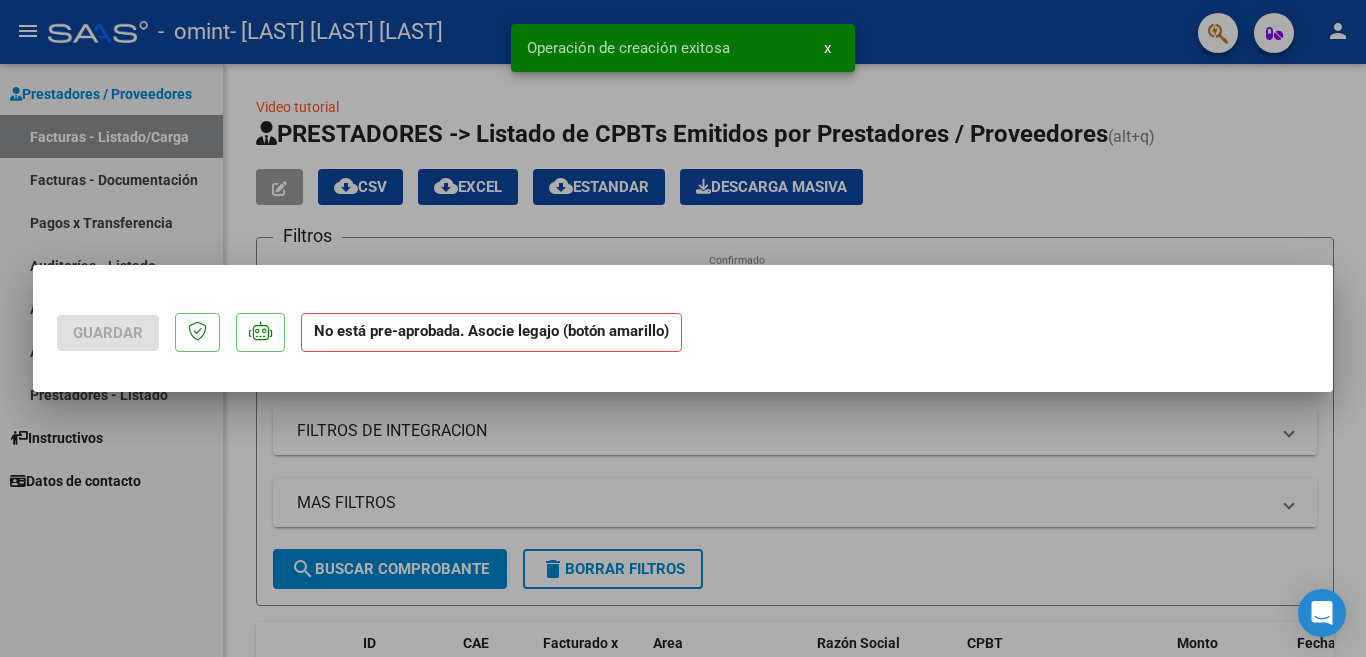 scroll, scrollTop: 0, scrollLeft: 0, axis: both 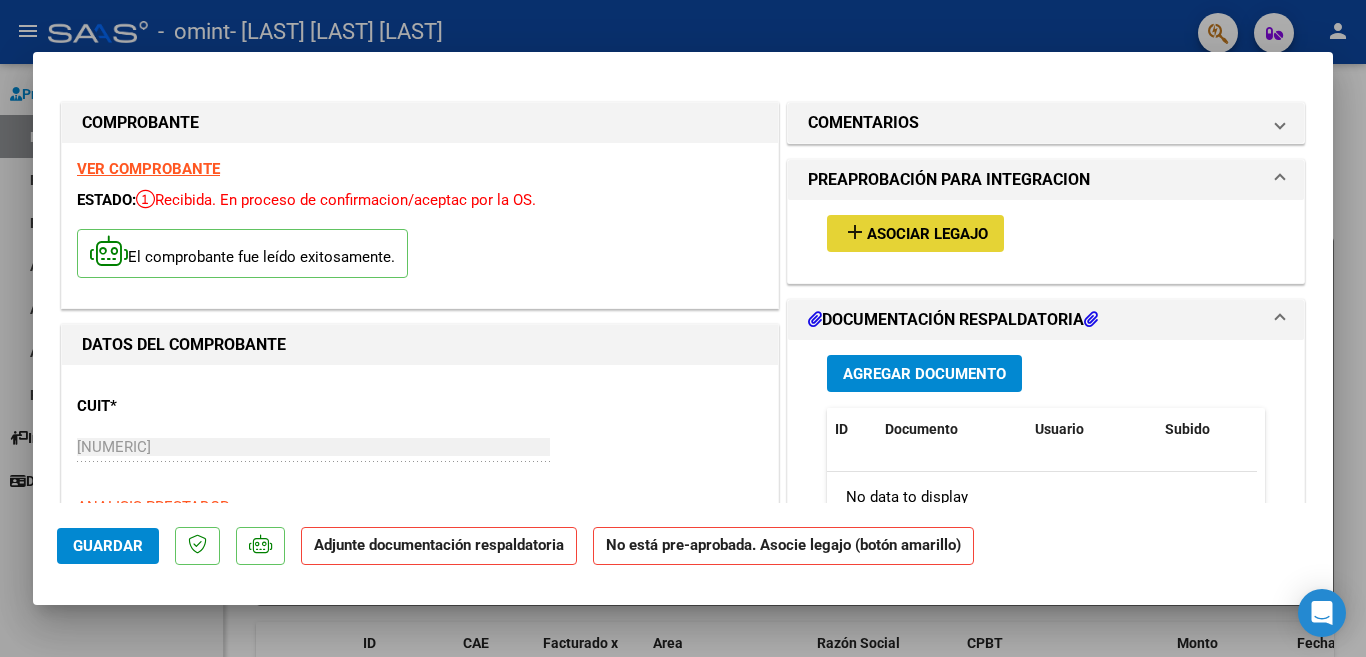 click on "Asociar Legajo" at bounding box center (927, 234) 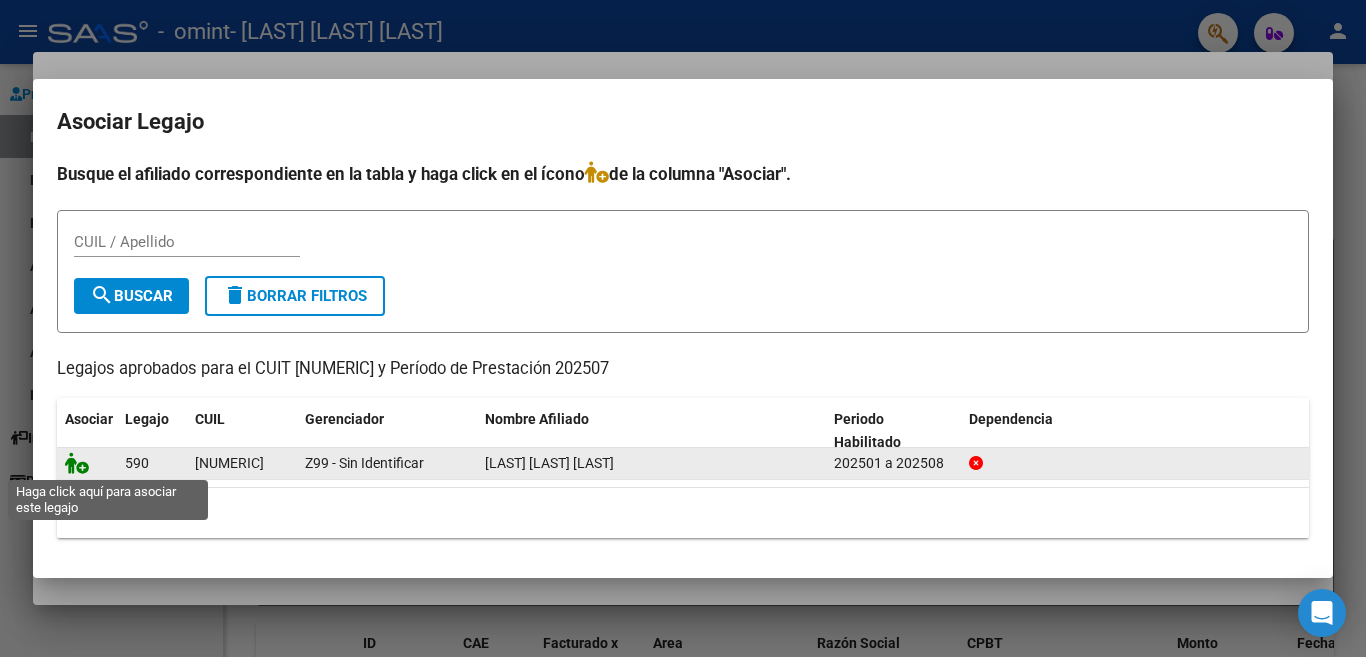 click 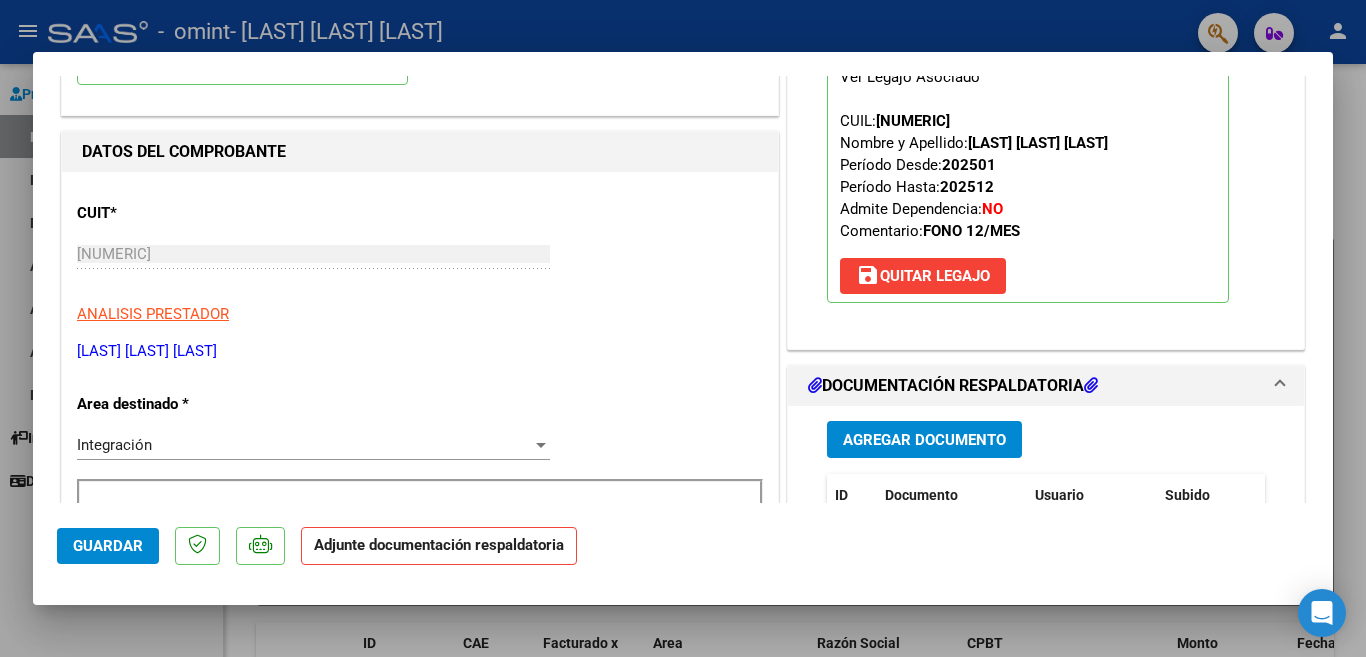 scroll, scrollTop: 395, scrollLeft: 0, axis: vertical 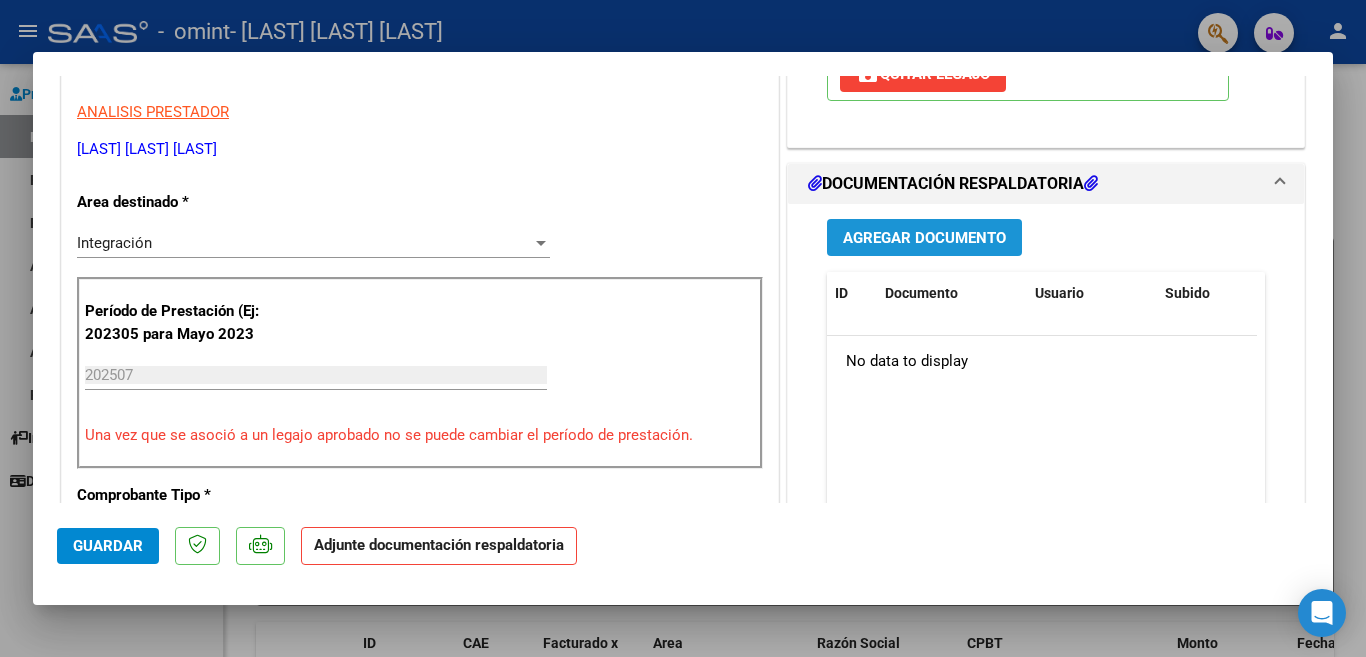 click on "Agregar Documento" at bounding box center [924, 238] 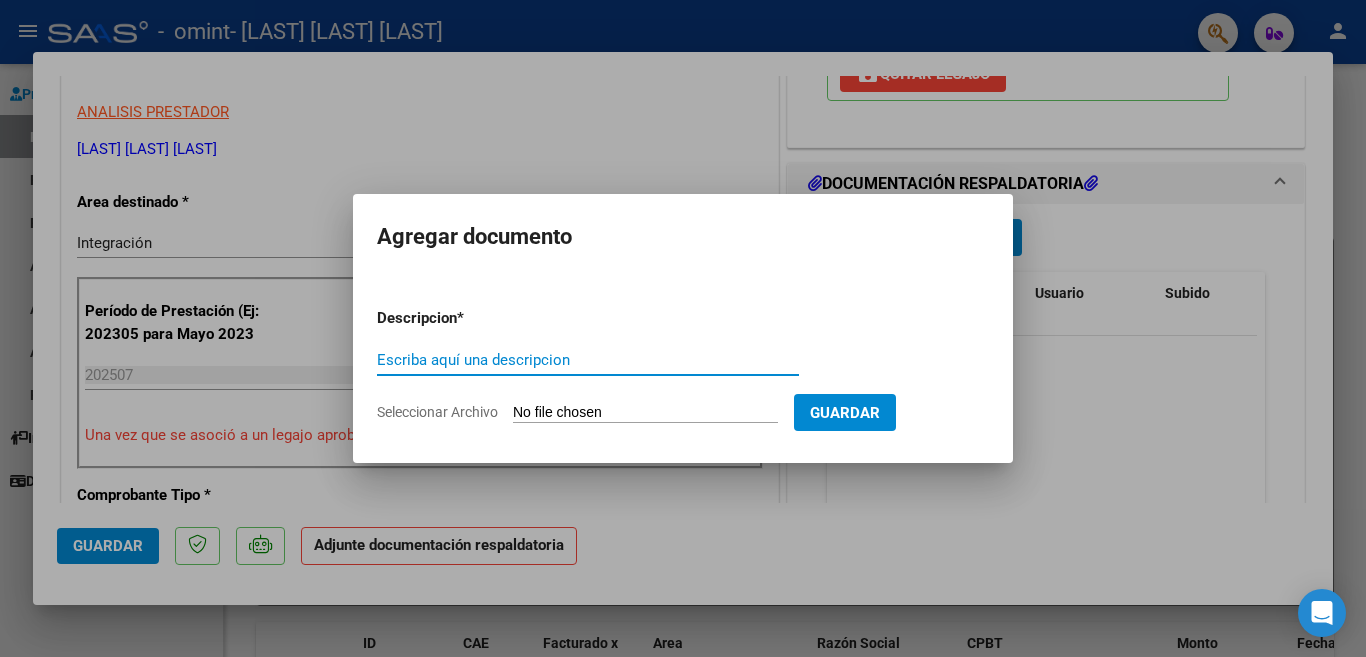 type on "p" 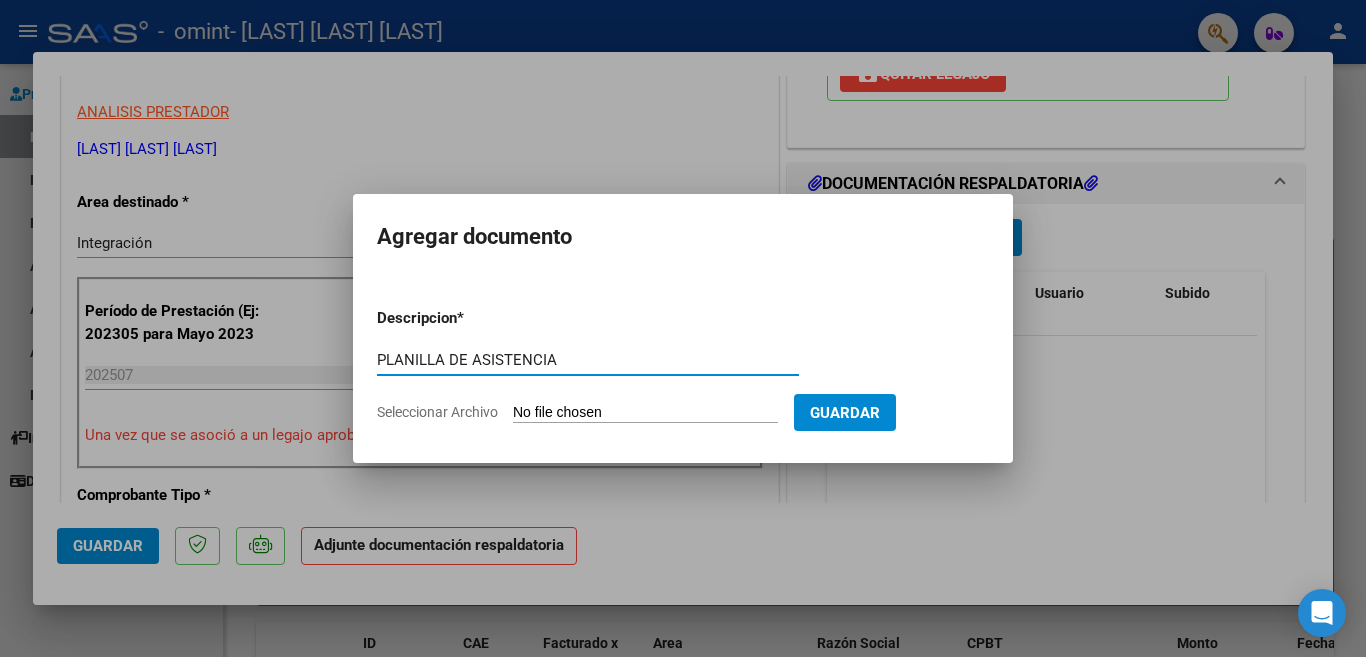 type on "PLANILLA DE ASISTENCIA" 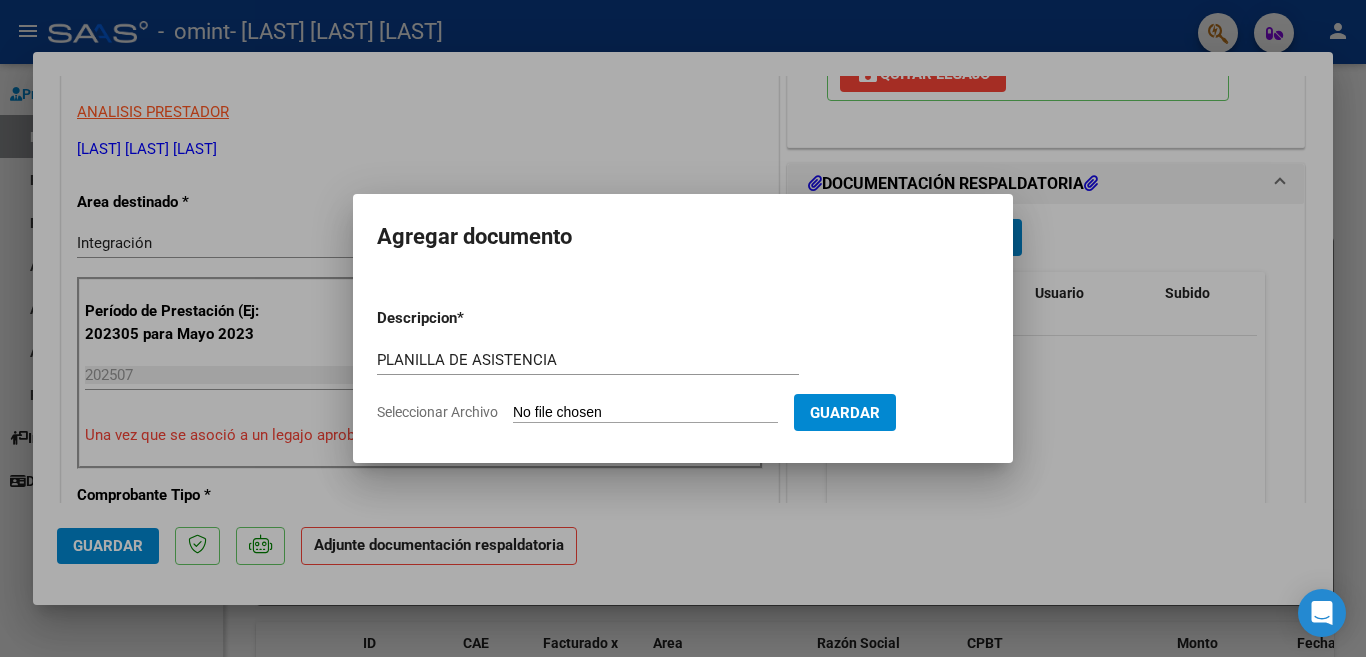 click on "Seleccionar Archivo" at bounding box center (645, 413) 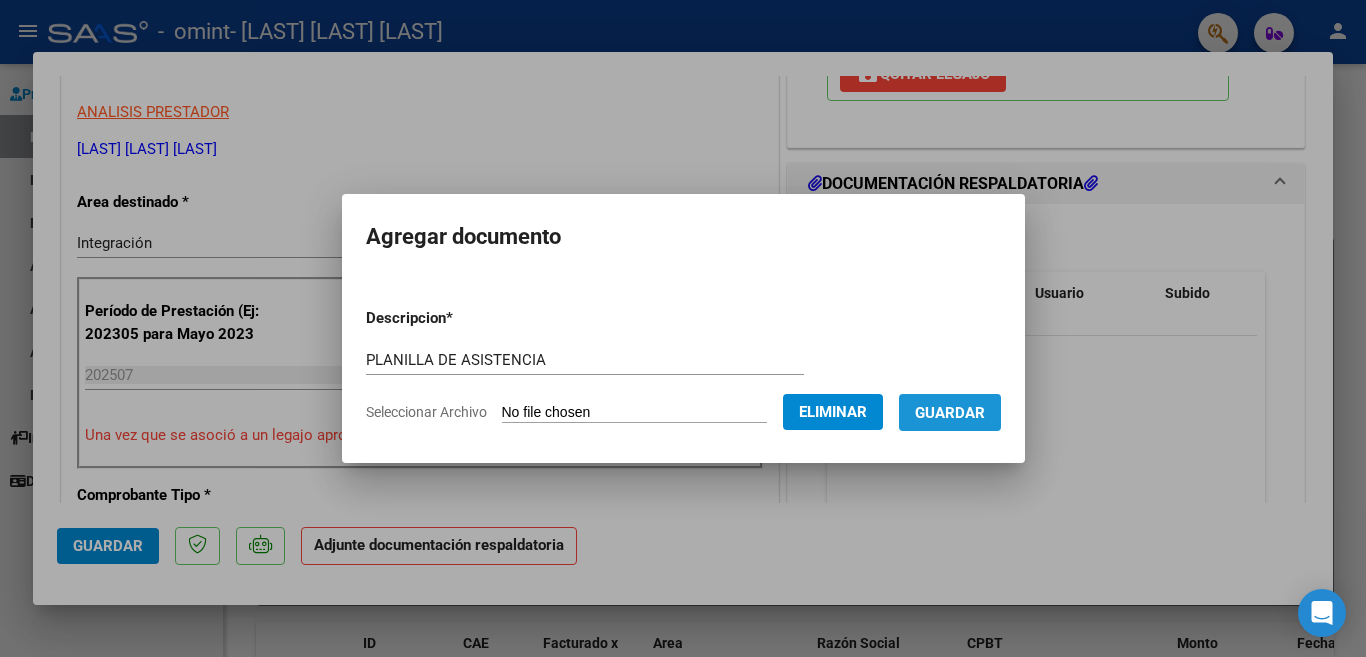 click on "Guardar" at bounding box center (950, 413) 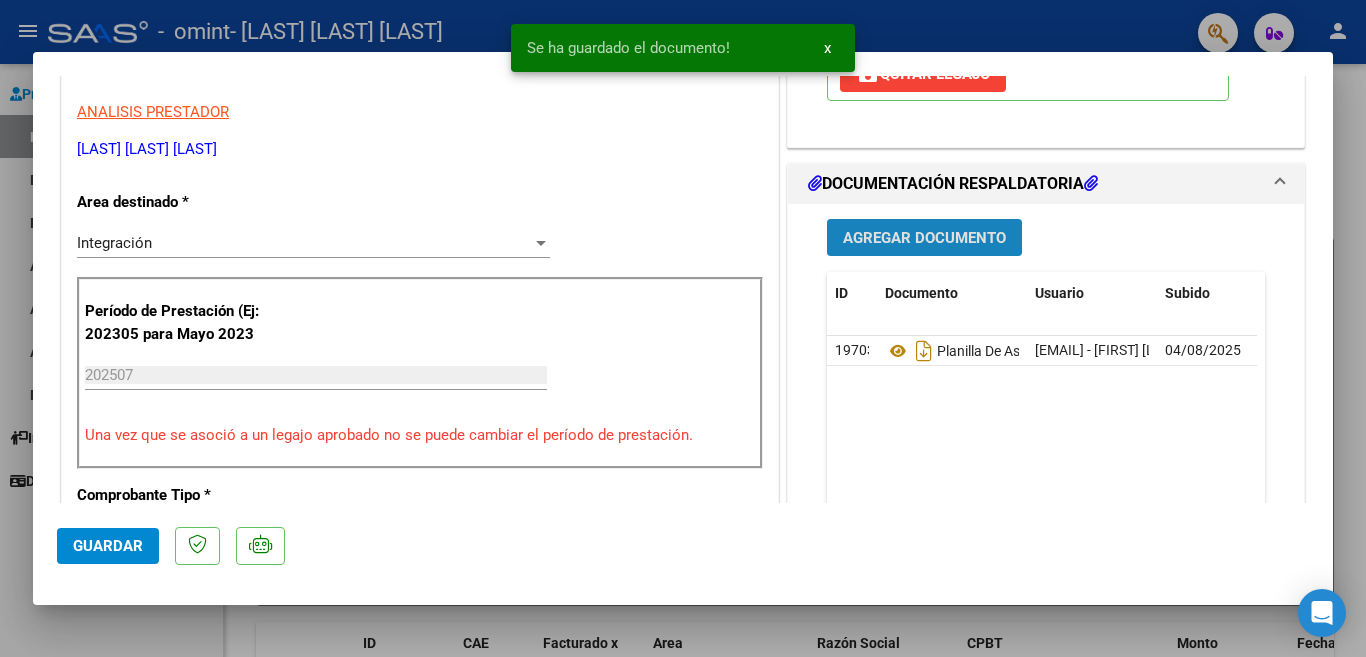 click on "Agregar Documento" at bounding box center [924, 238] 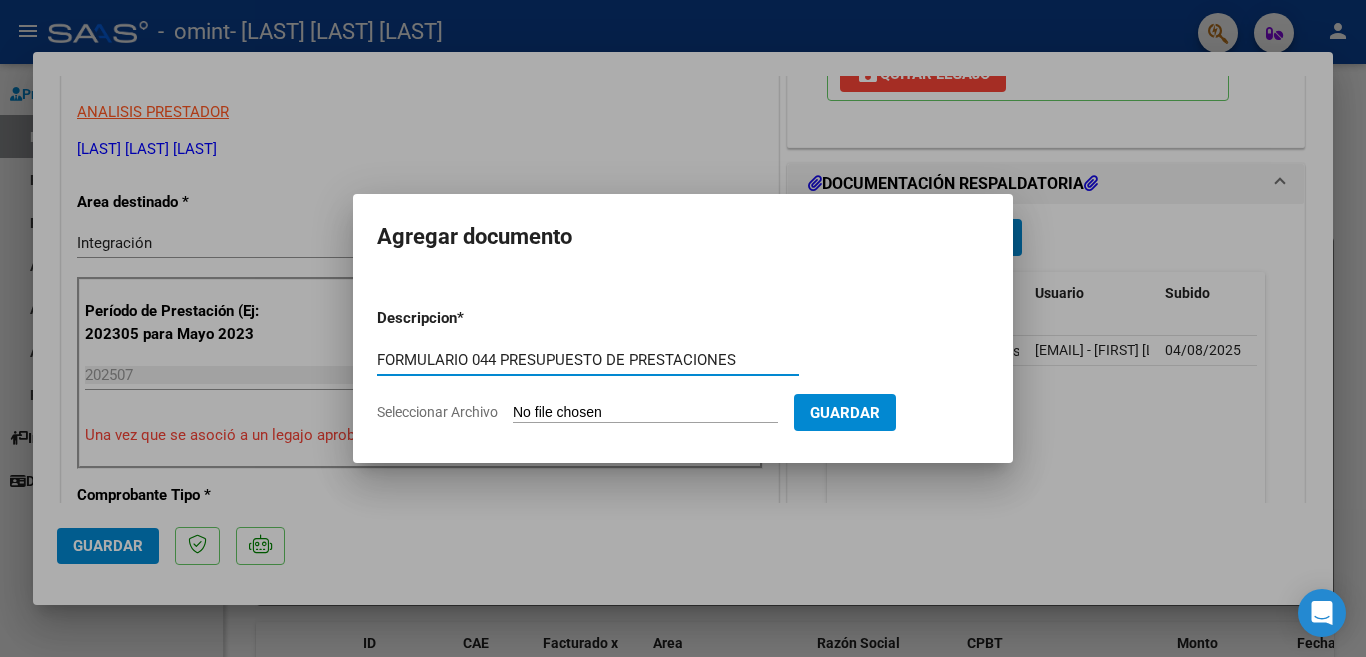 type on "FORMULARIO 044 PRESUPUESTO DE PRESTACIONES" 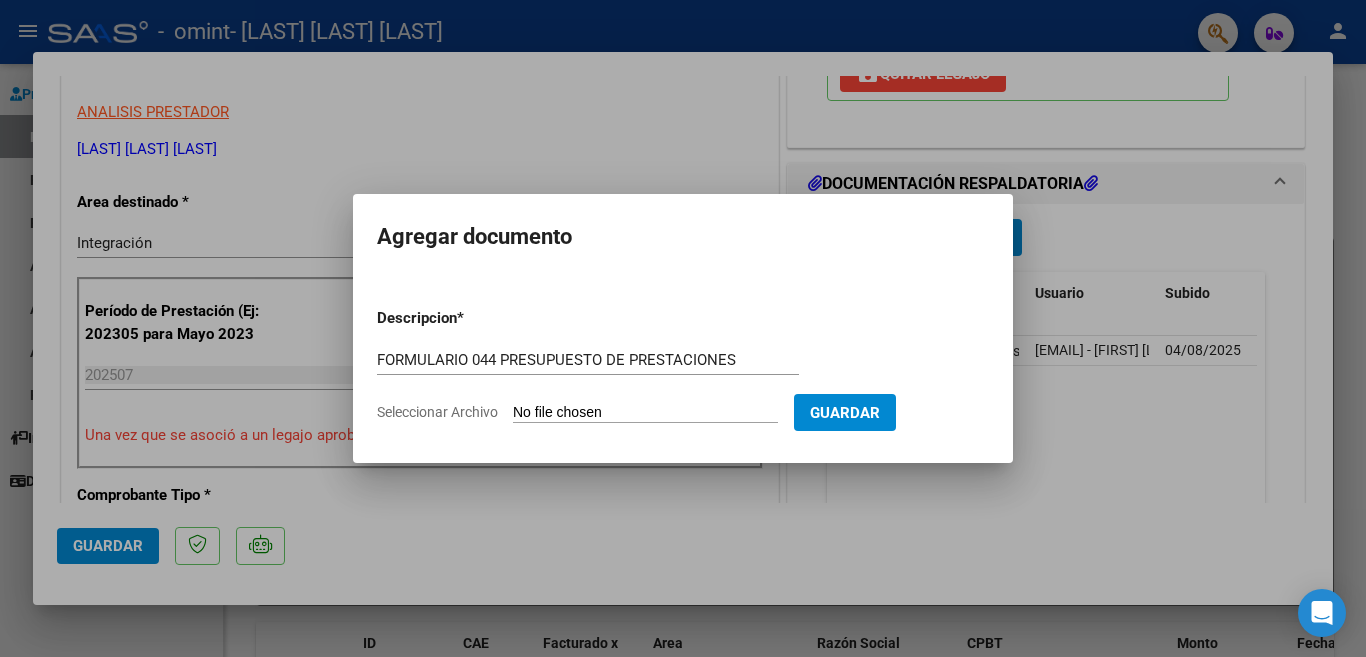 click on "Seleccionar Archivo" at bounding box center (645, 413) 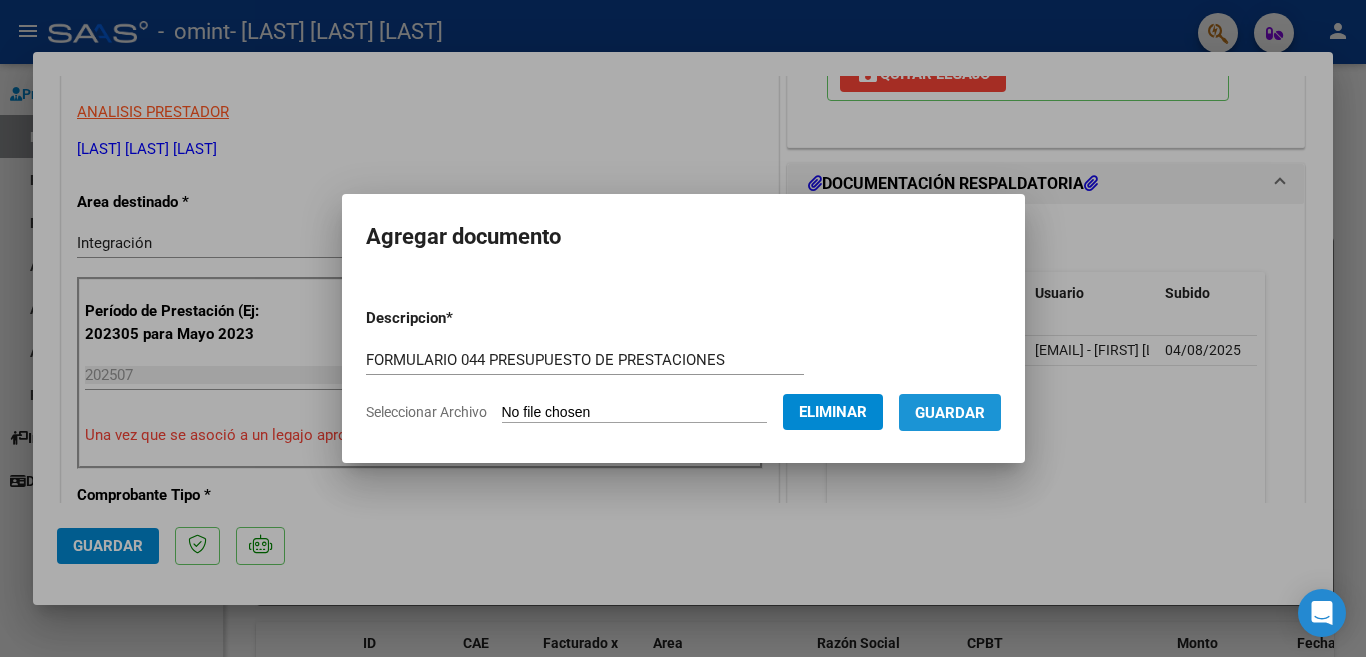click on "Guardar" at bounding box center (950, 413) 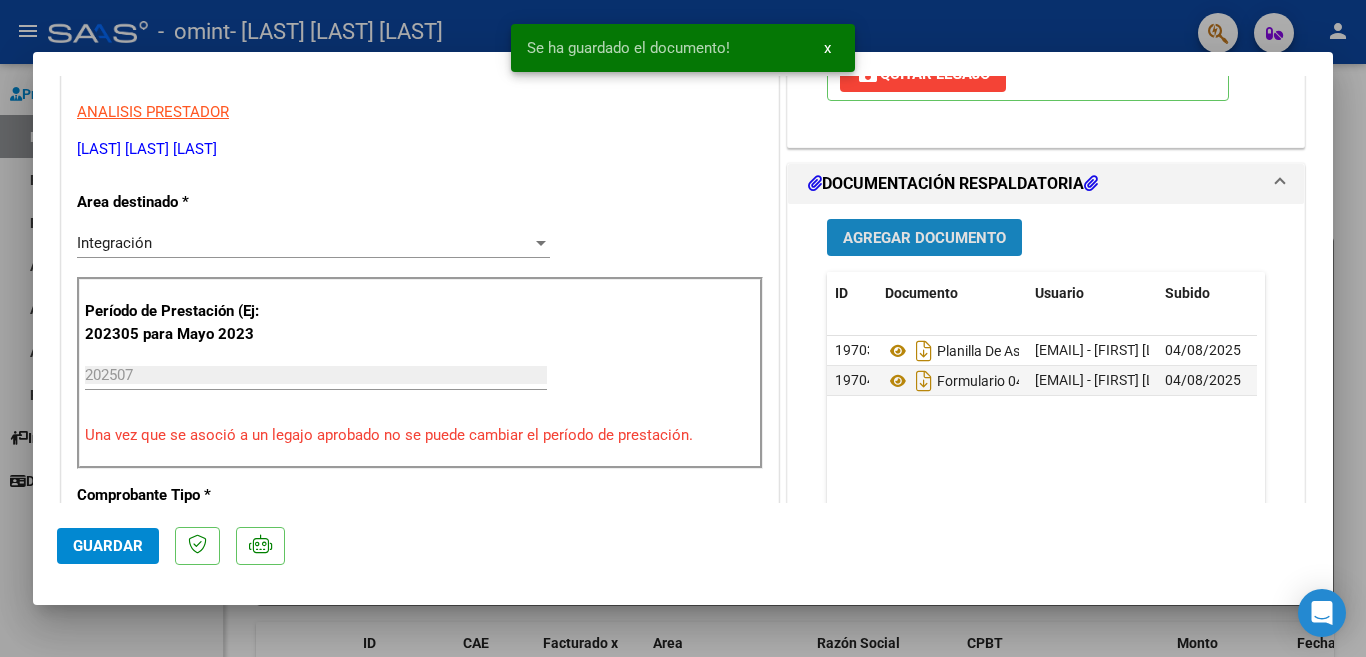 click on "Agregar Documento" at bounding box center (924, 238) 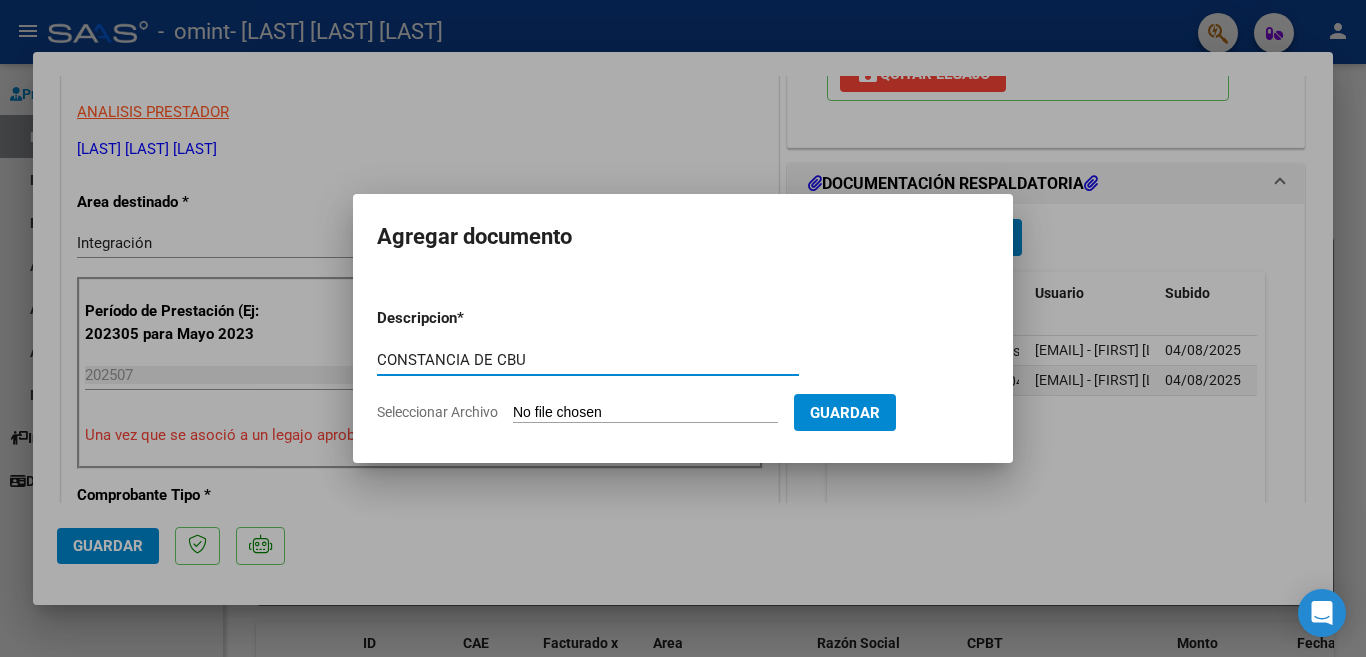 type on "CONSTANCIA DE CBU" 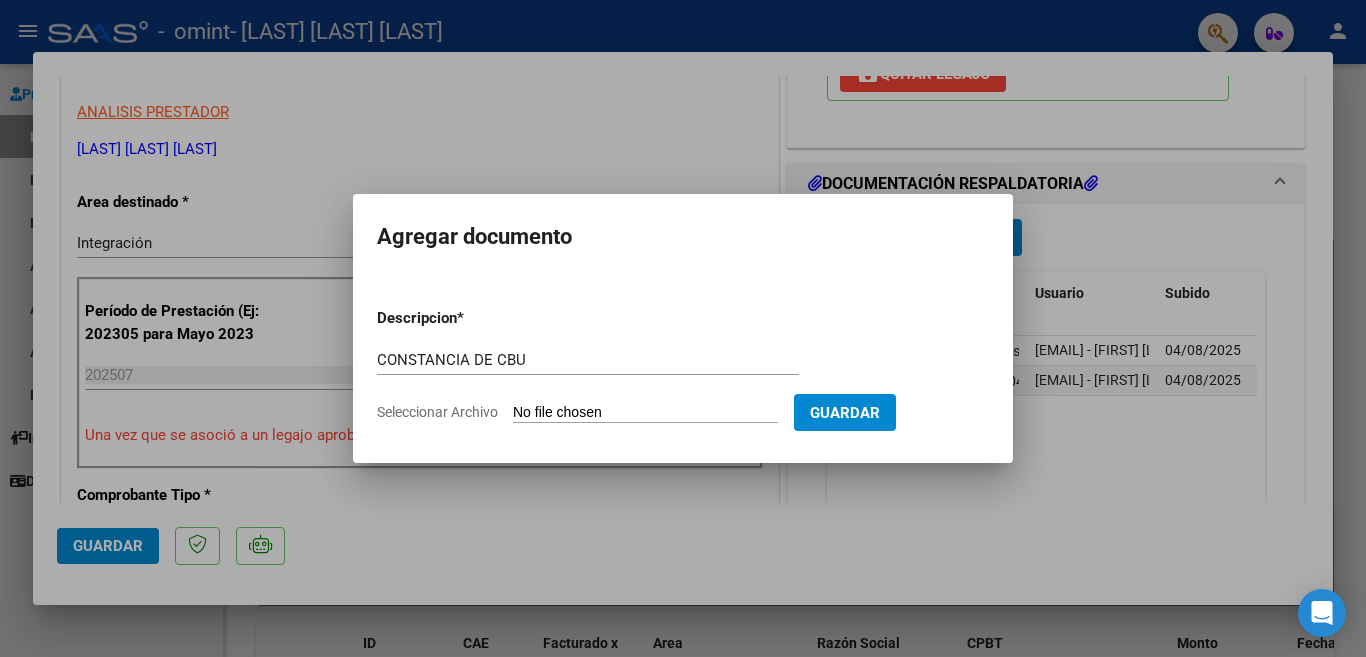 click on "Seleccionar Archivo" at bounding box center (645, 413) 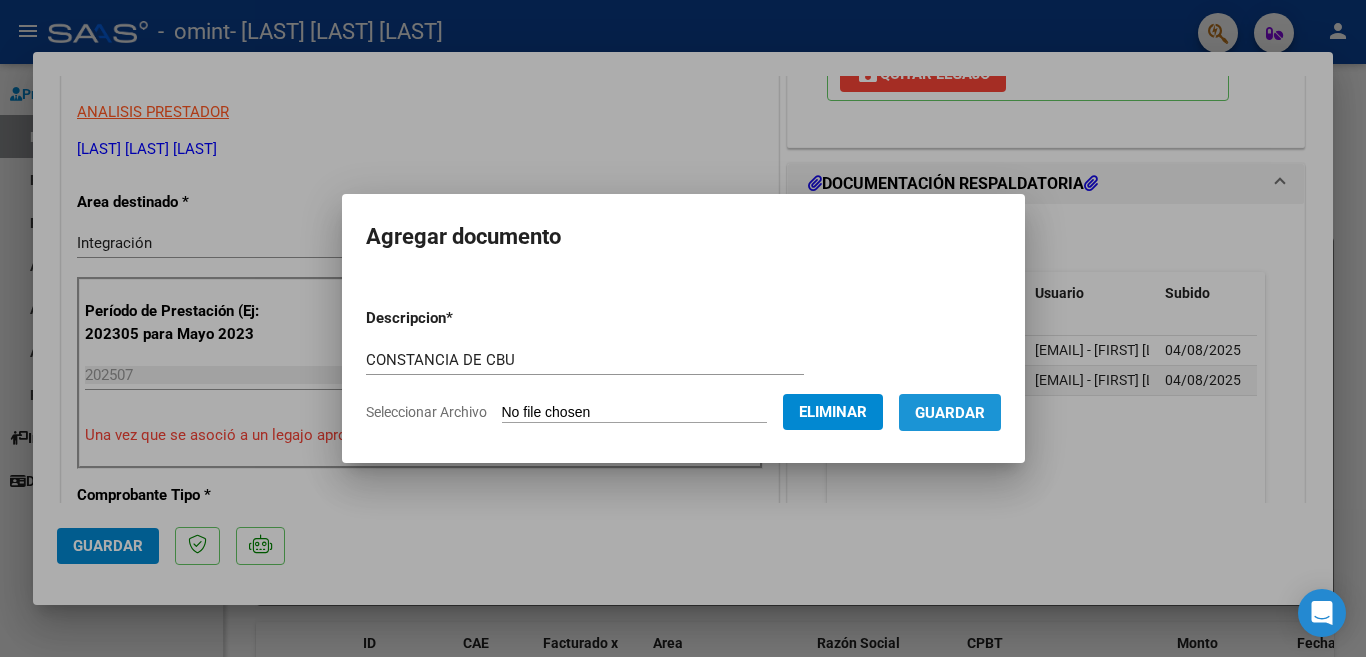 click on "Guardar" at bounding box center (950, 413) 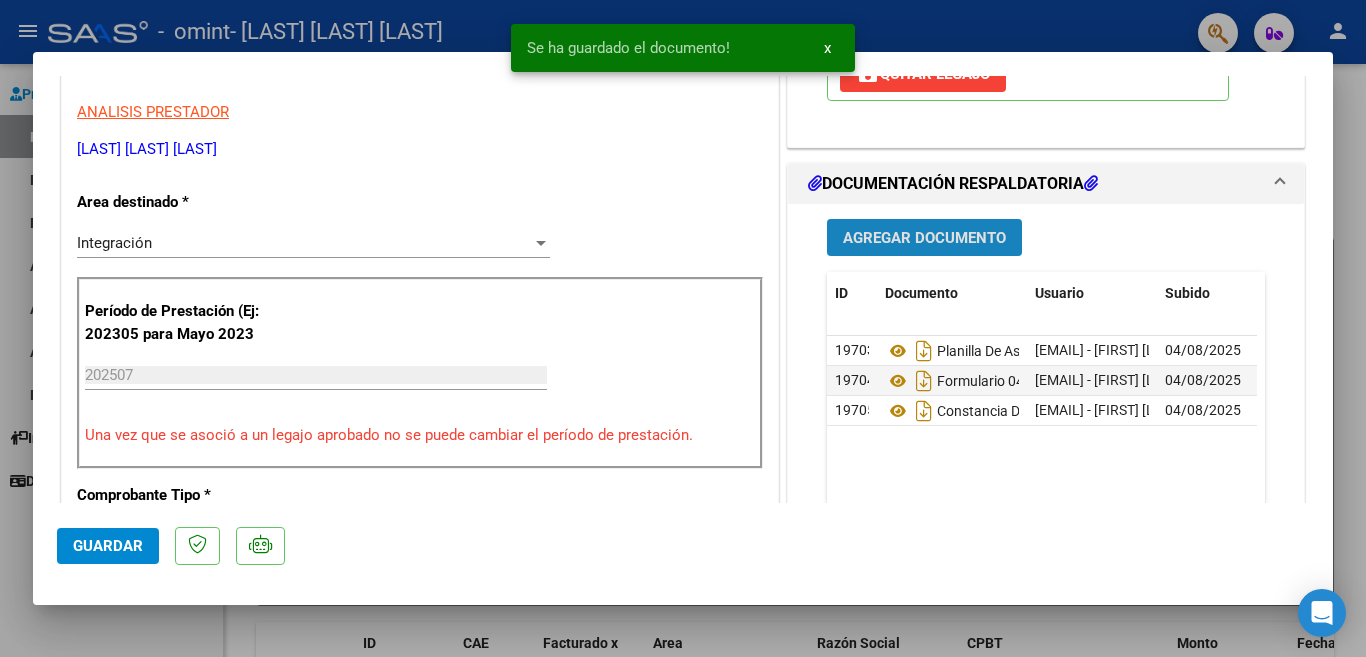 click on "Agregar Documento" at bounding box center [924, 238] 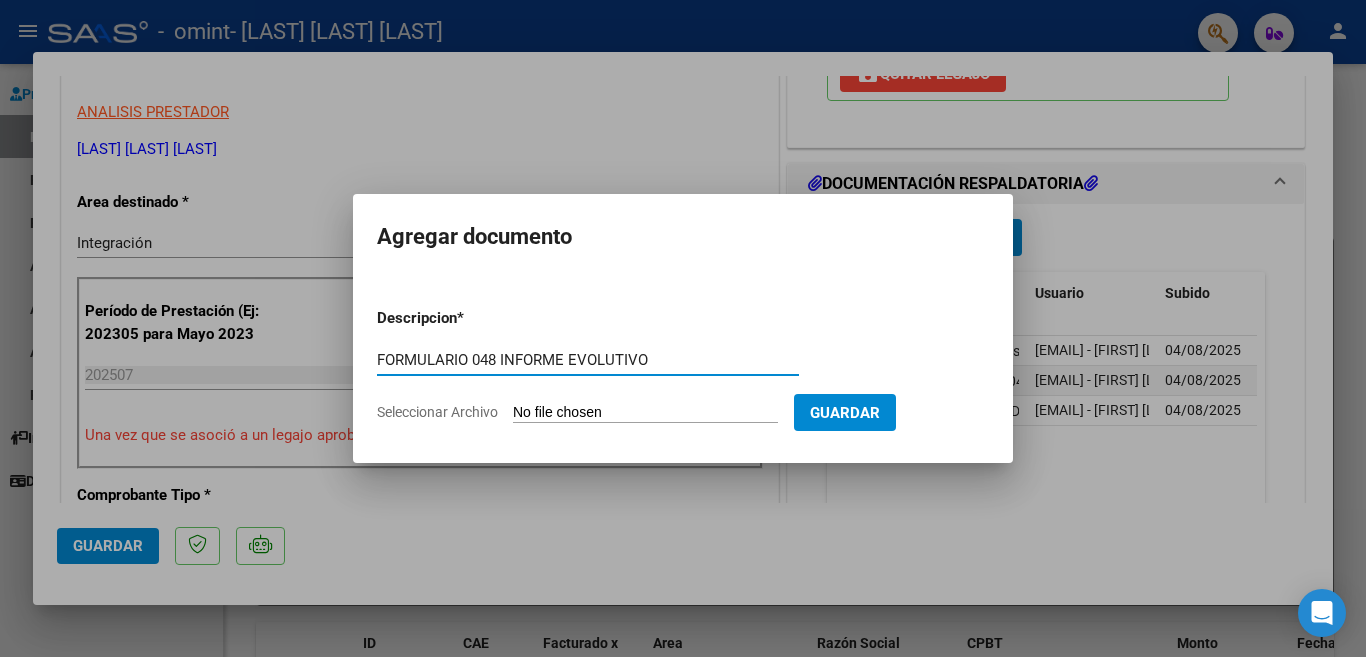 type on "FORMULARIO 048 INFORME EVOLUTIVO" 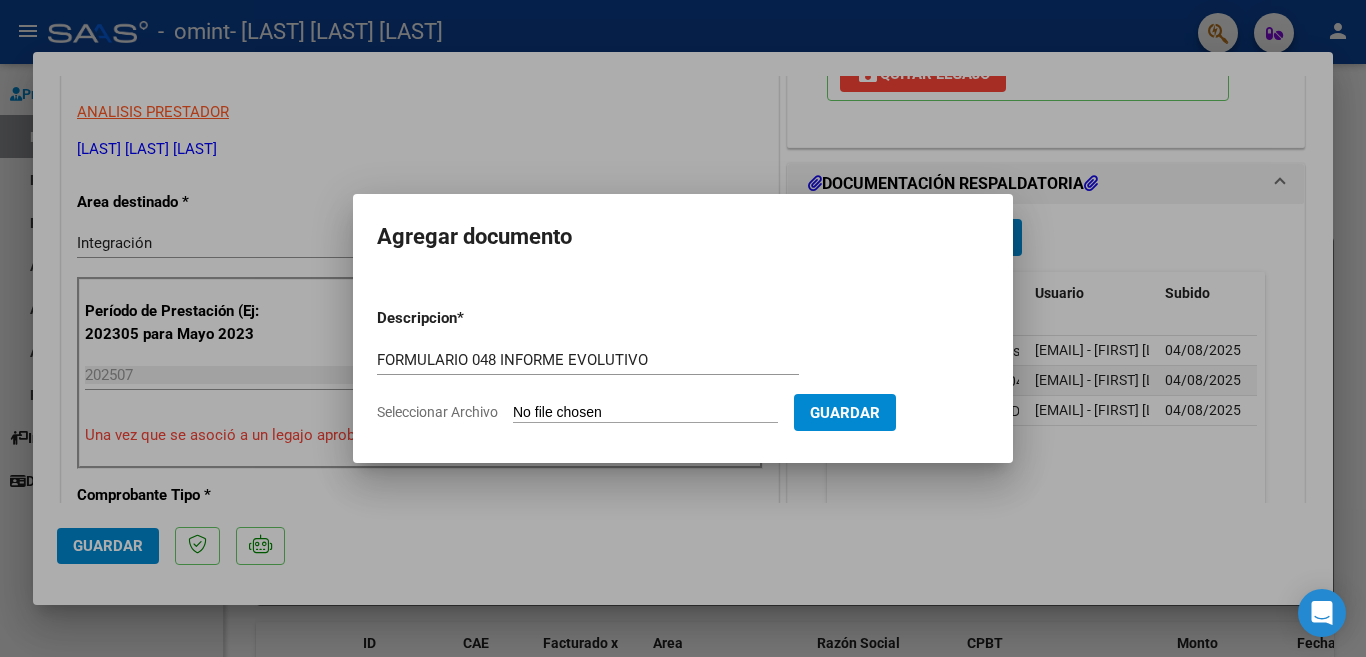 click on "Seleccionar Archivo" at bounding box center [645, 413] 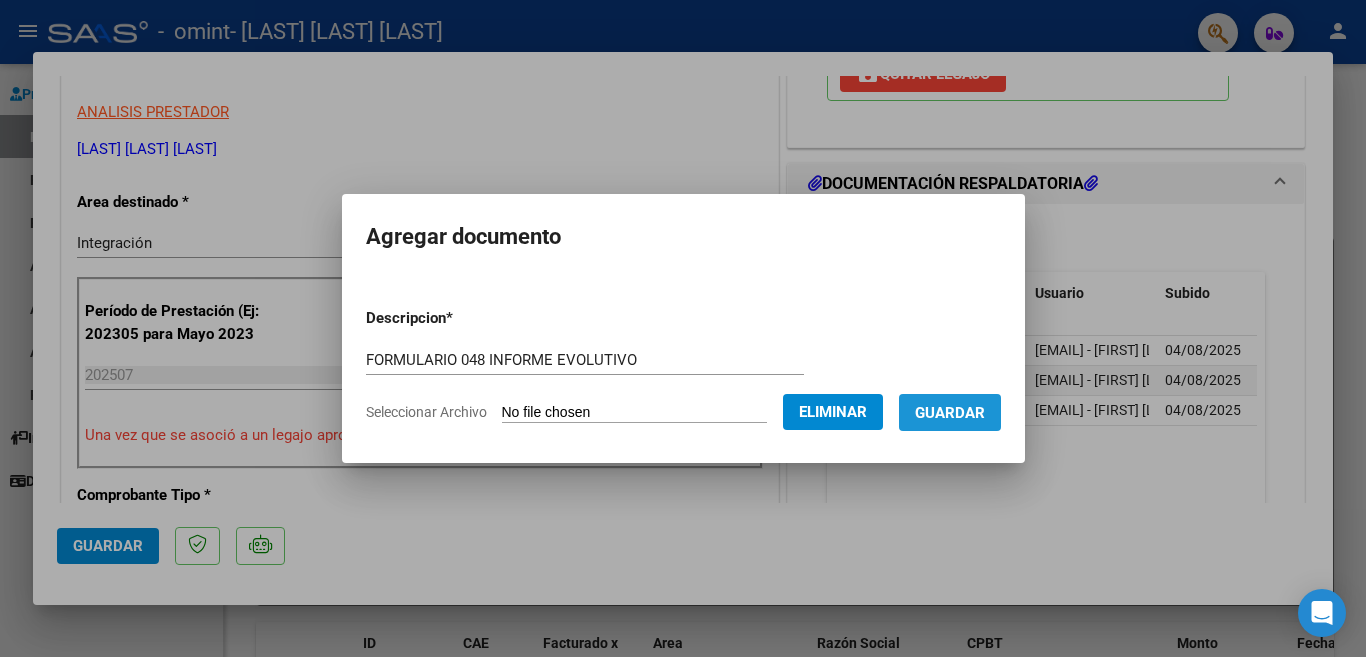 click on "Guardar" at bounding box center (950, 413) 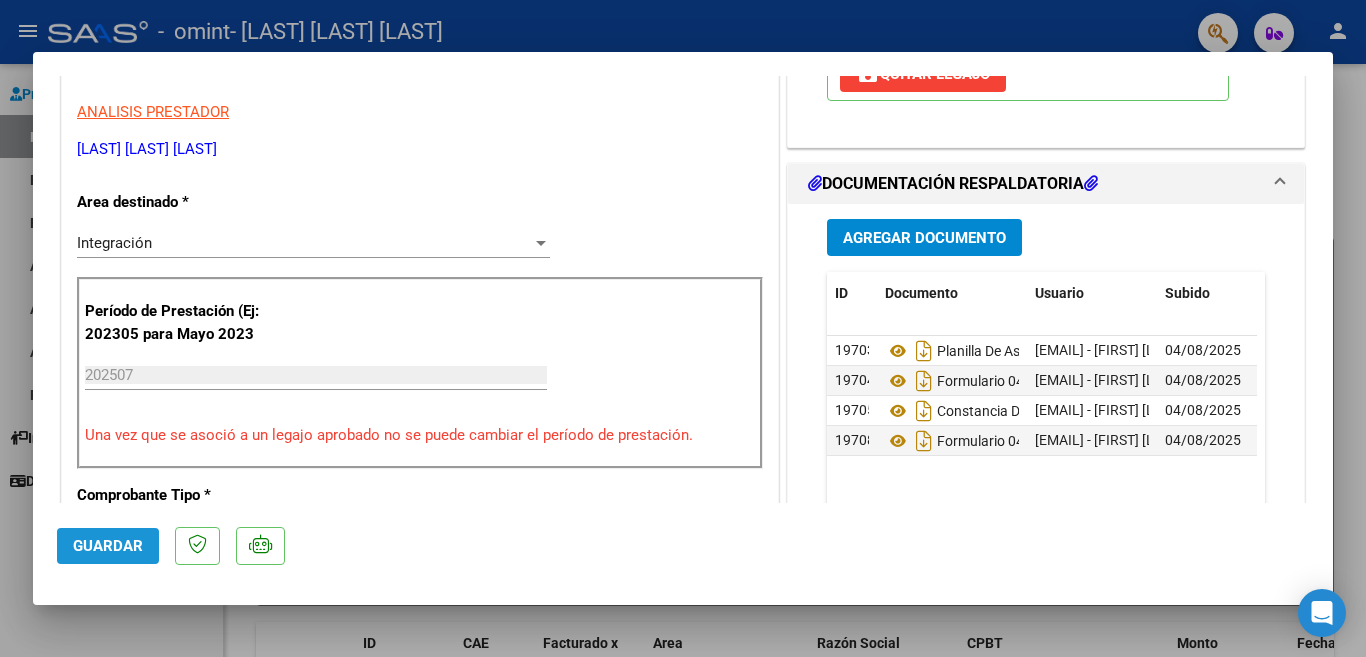 click on "Guardar" 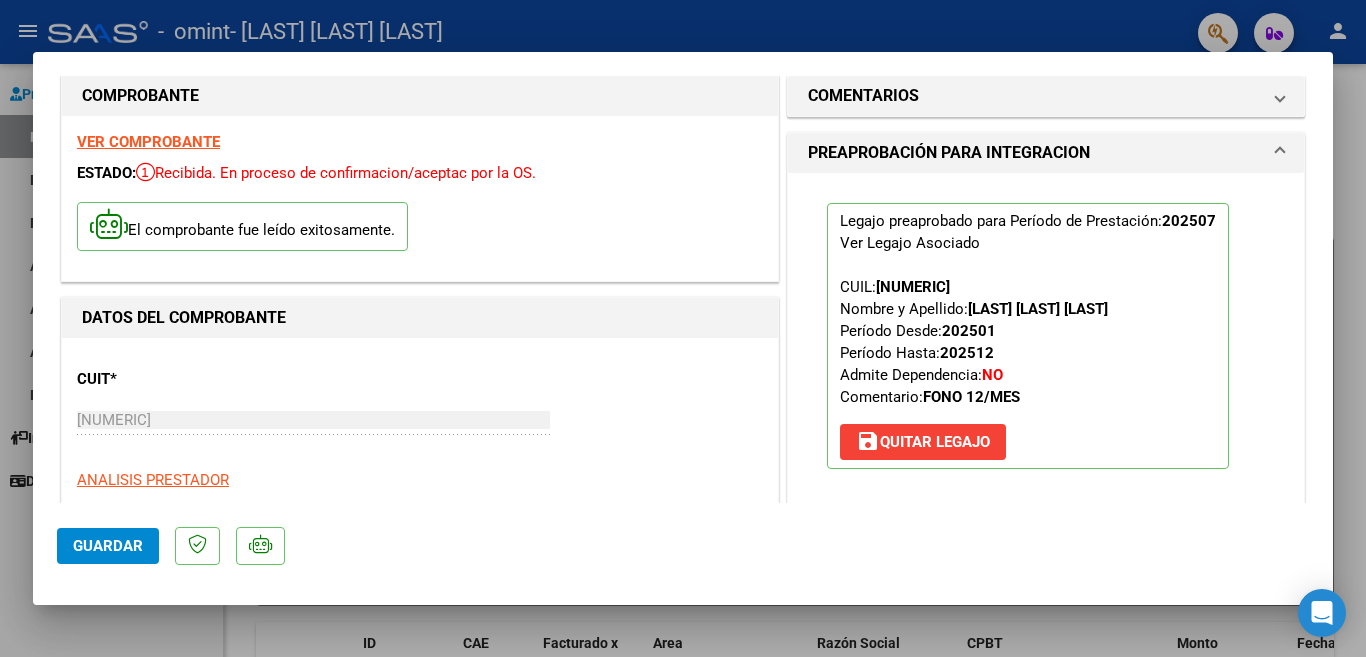 scroll, scrollTop: 0, scrollLeft: 0, axis: both 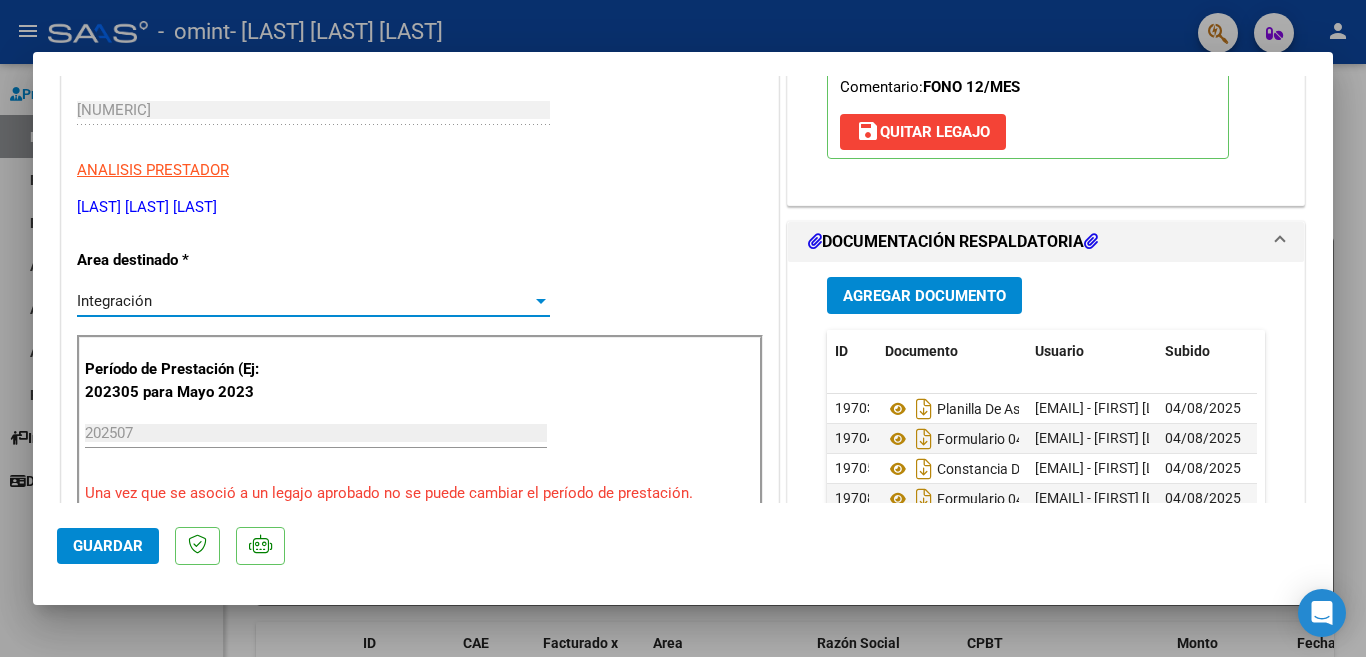 click at bounding box center (541, 301) 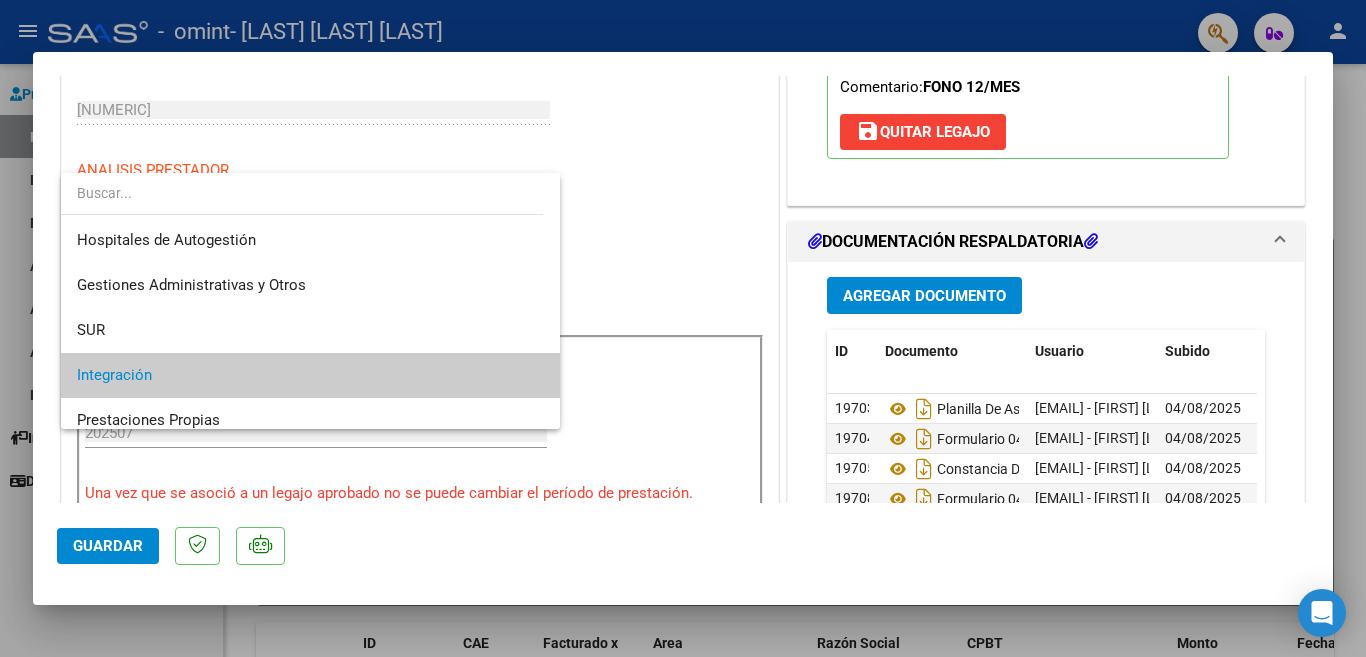 scroll, scrollTop: 74, scrollLeft: 0, axis: vertical 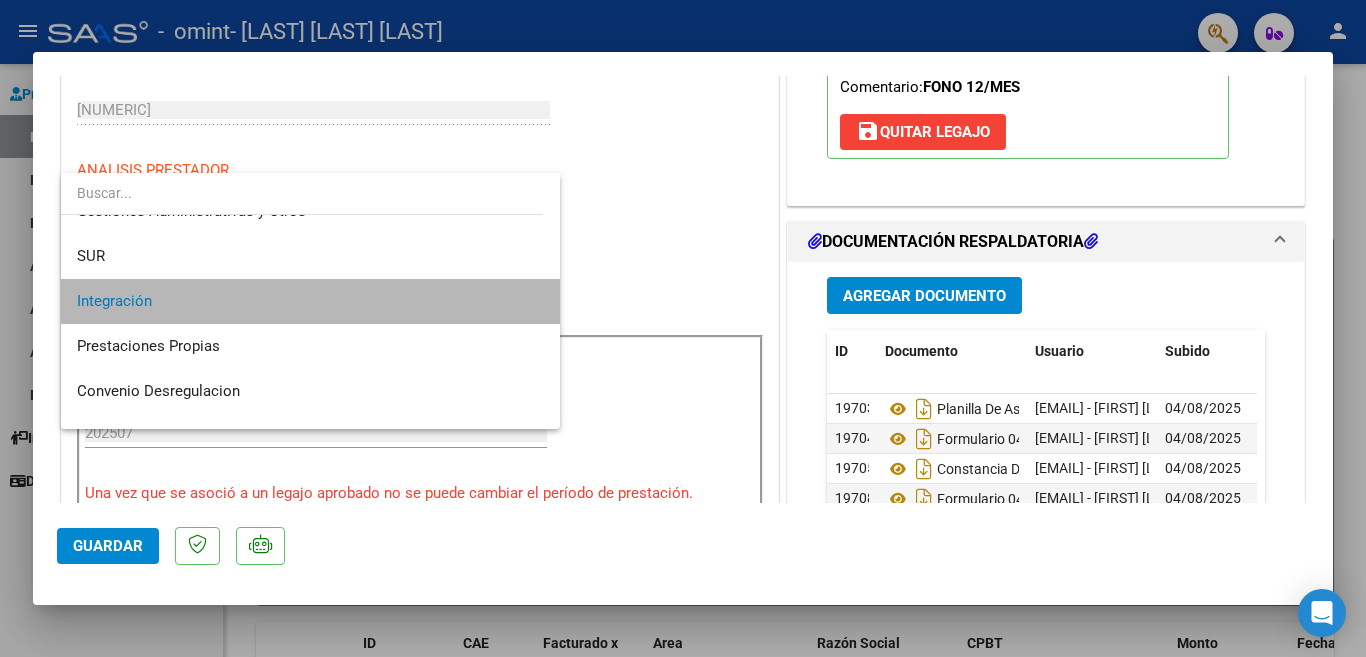 click on "Integración" at bounding box center (310, 301) 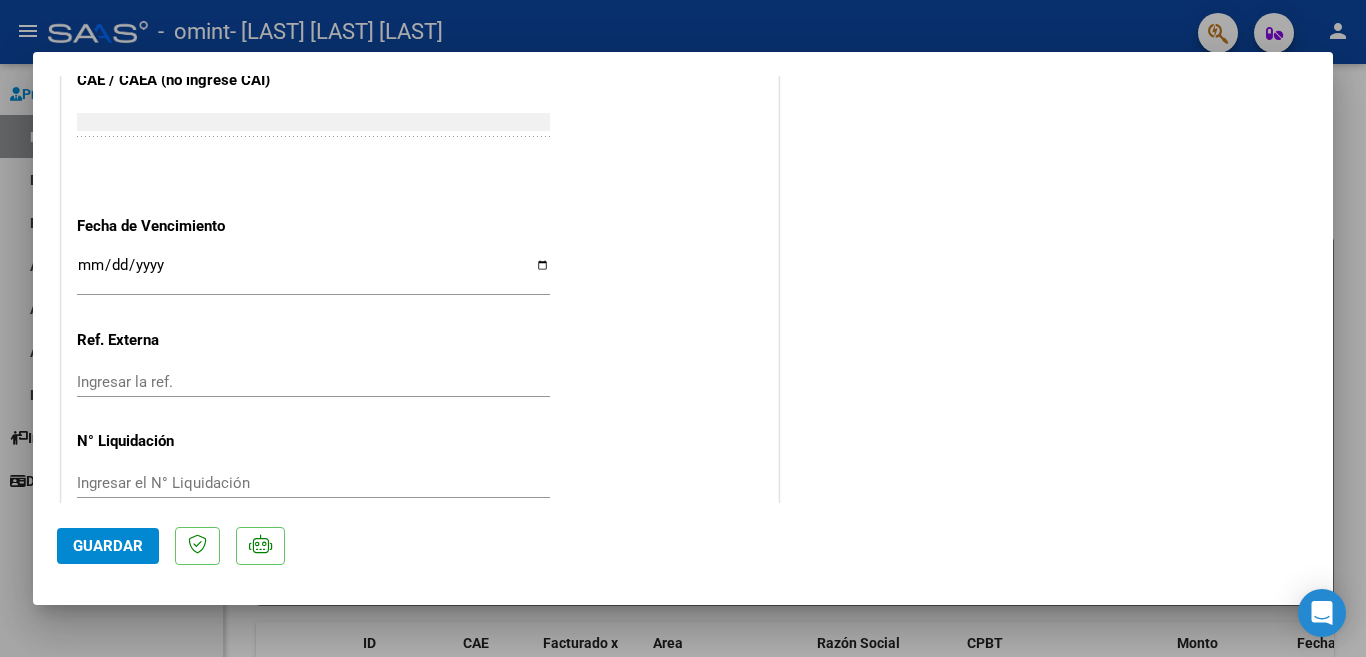 scroll, scrollTop: 1338, scrollLeft: 0, axis: vertical 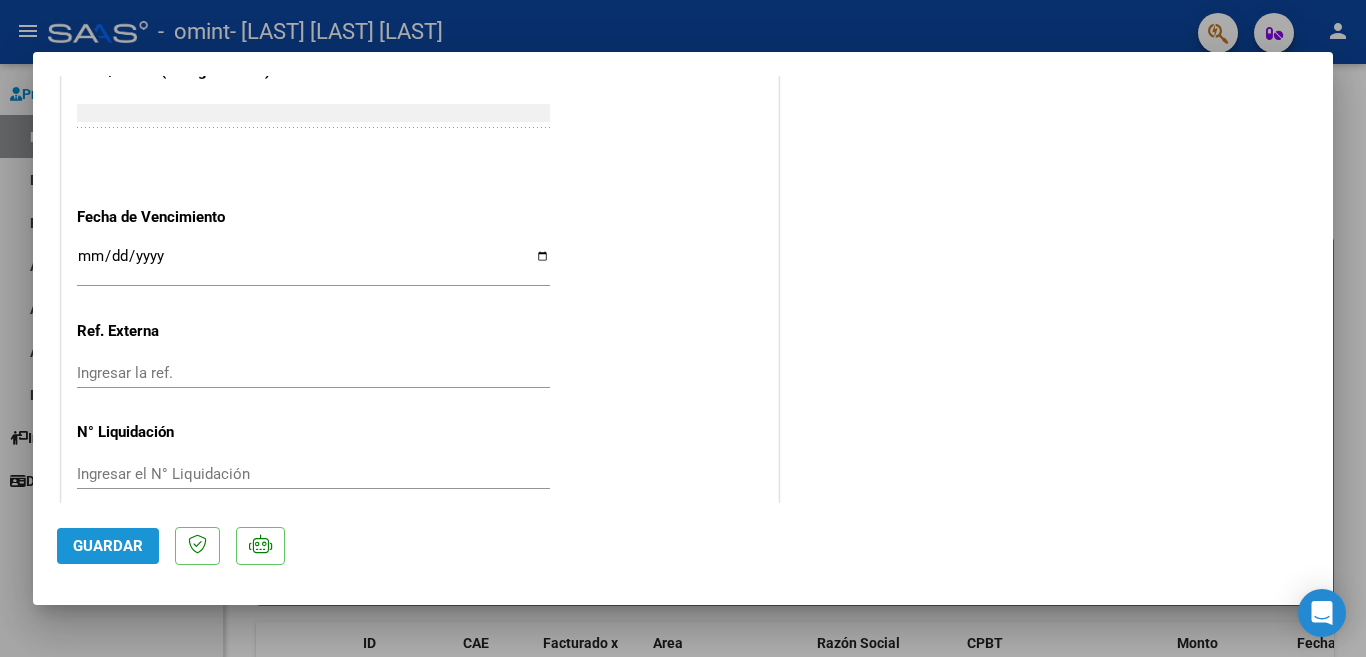 click on "Guardar" 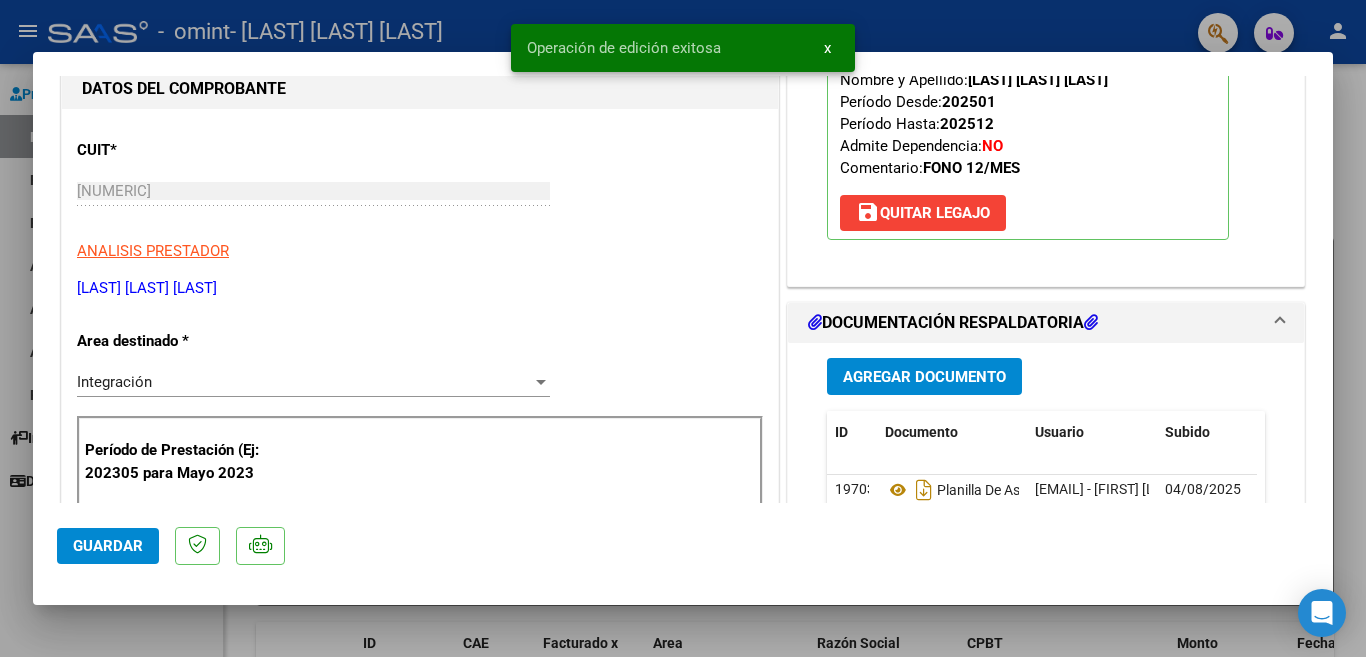 scroll, scrollTop: 0, scrollLeft: 0, axis: both 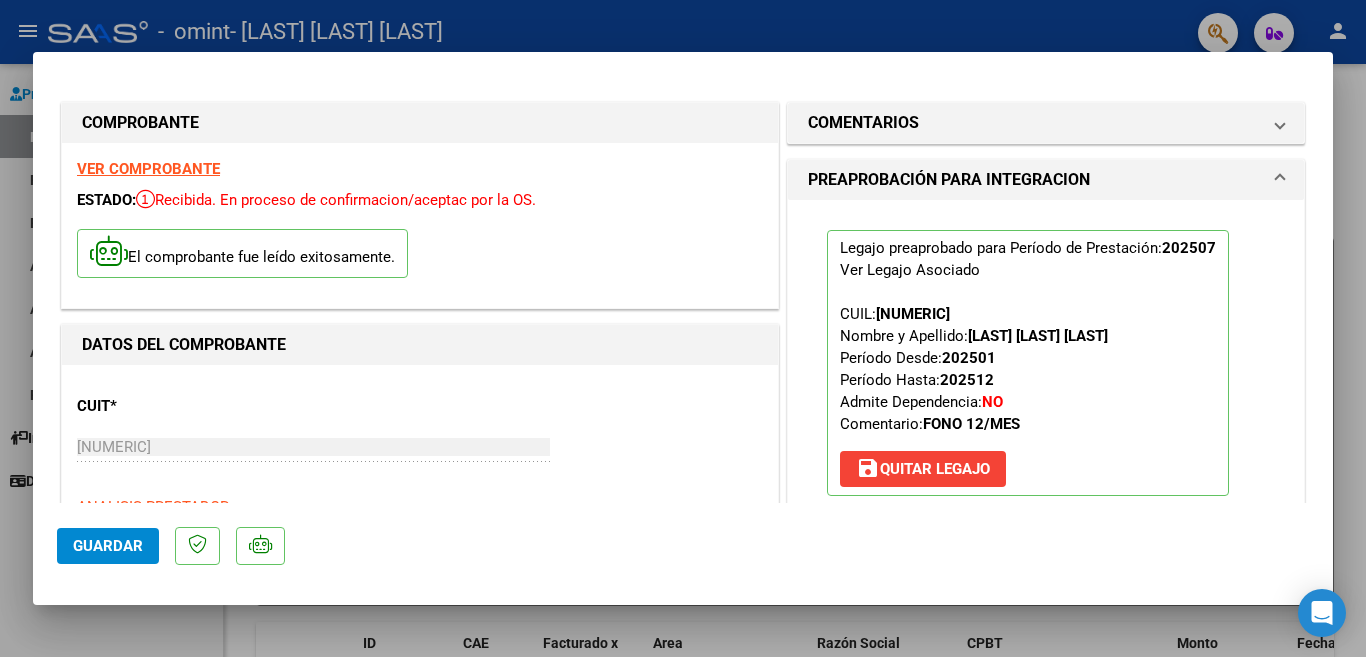 click at bounding box center (683, 328) 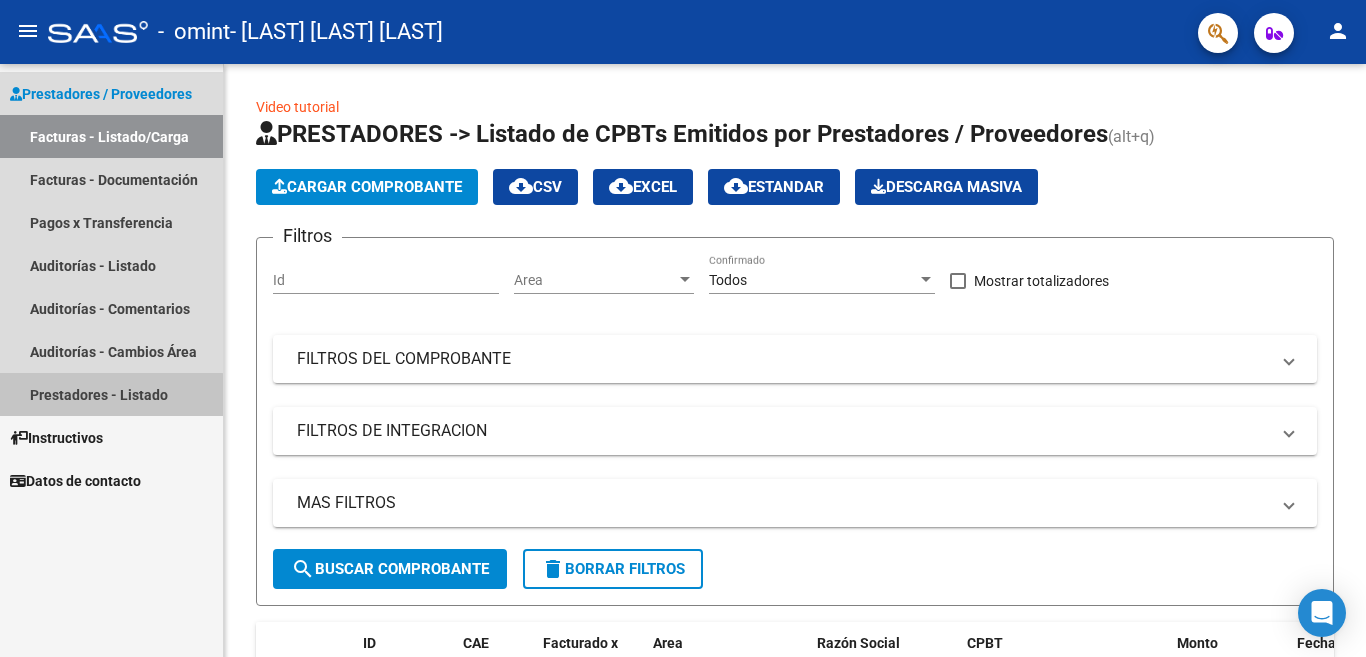 click on "Prestadores - Listado" at bounding box center [111, 394] 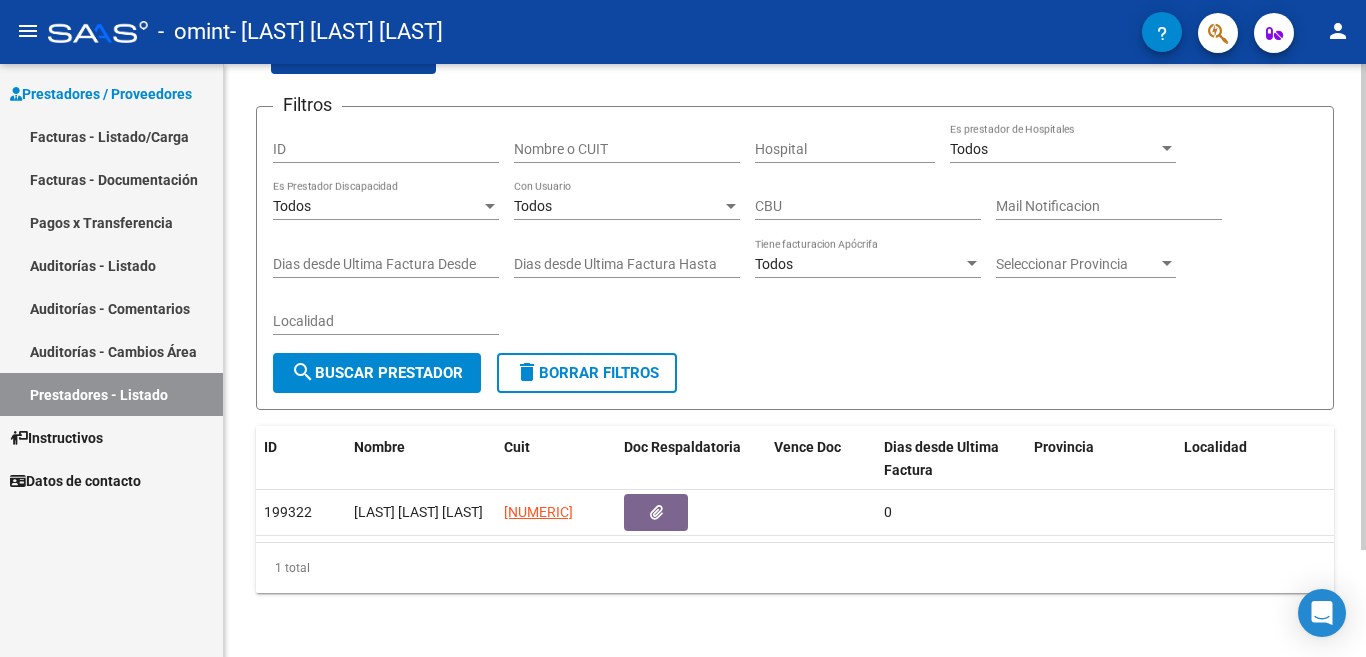 scroll, scrollTop: 130, scrollLeft: 0, axis: vertical 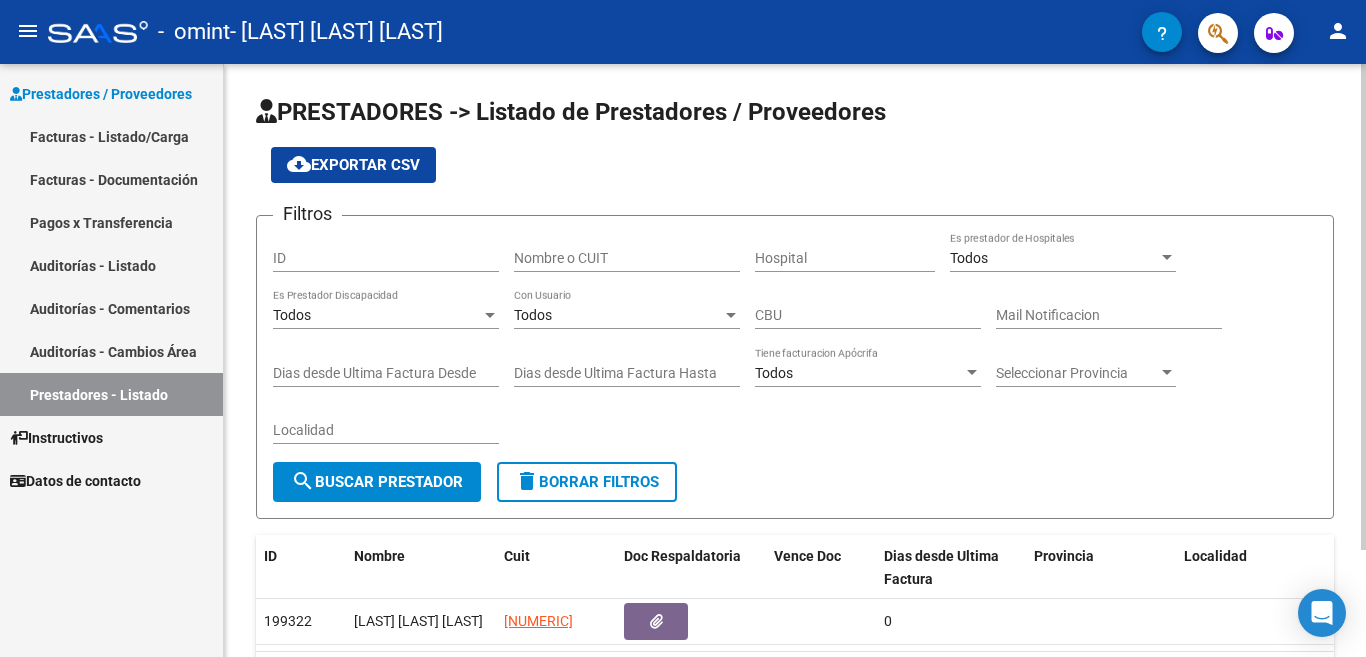 click 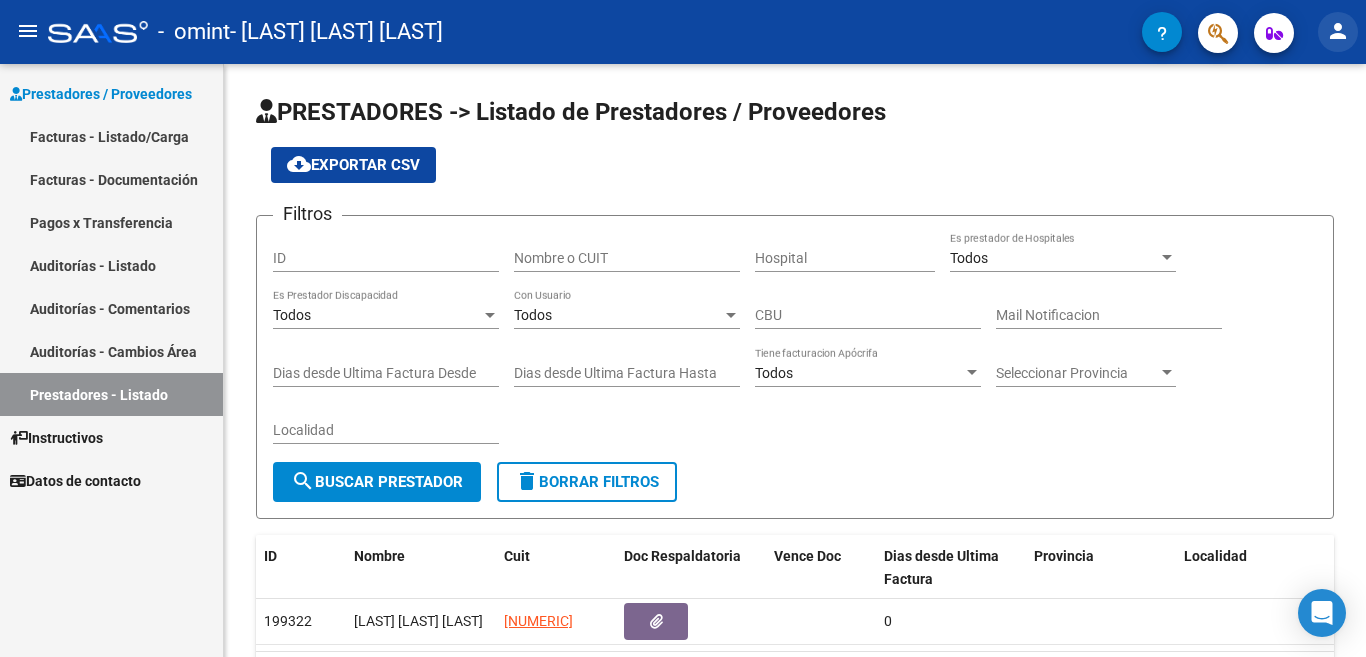 click on "person" 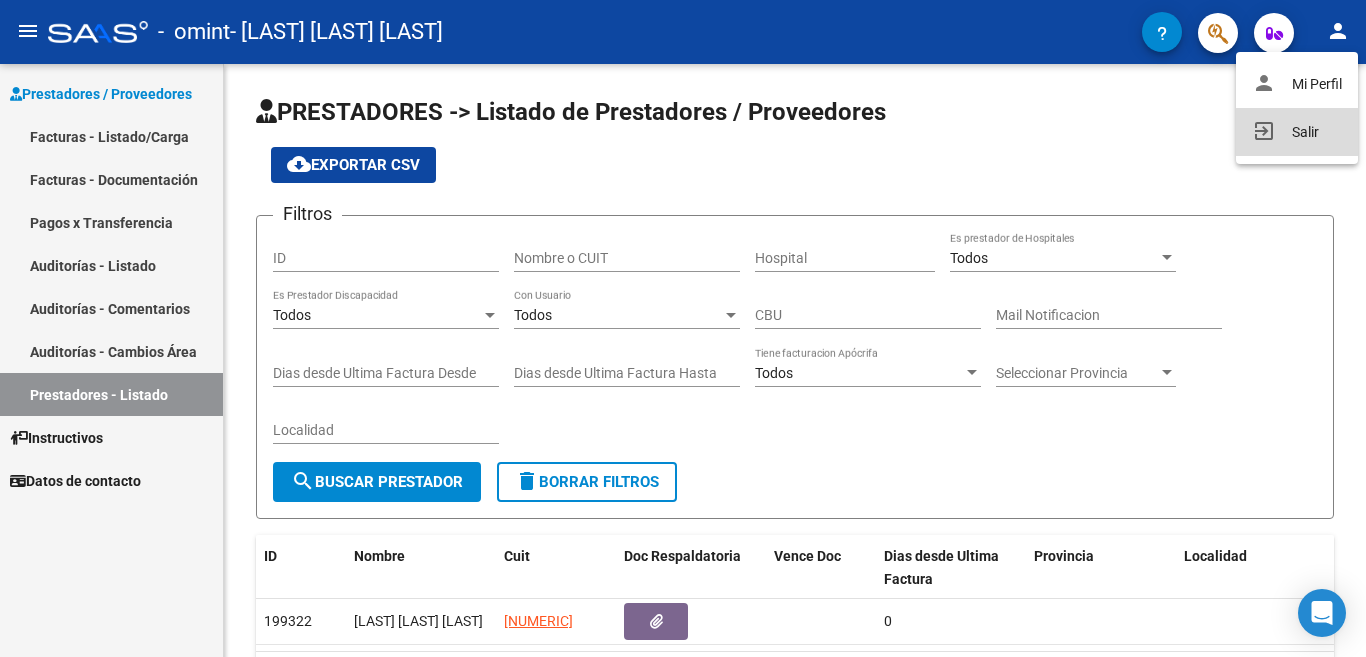 click on "exit_to_app  Salir" at bounding box center (1297, 132) 